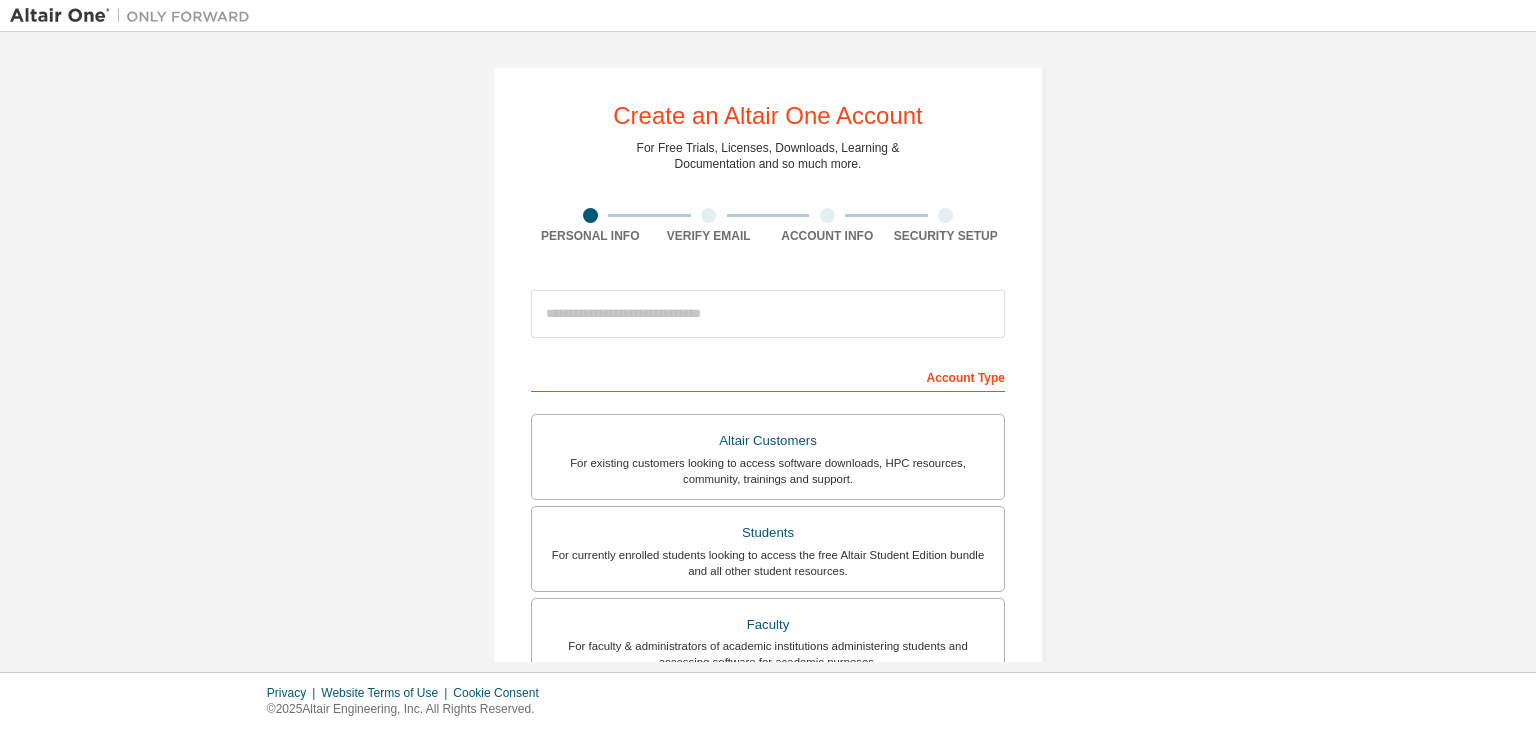 scroll, scrollTop: 0, scrollLeft: 0, axis: both 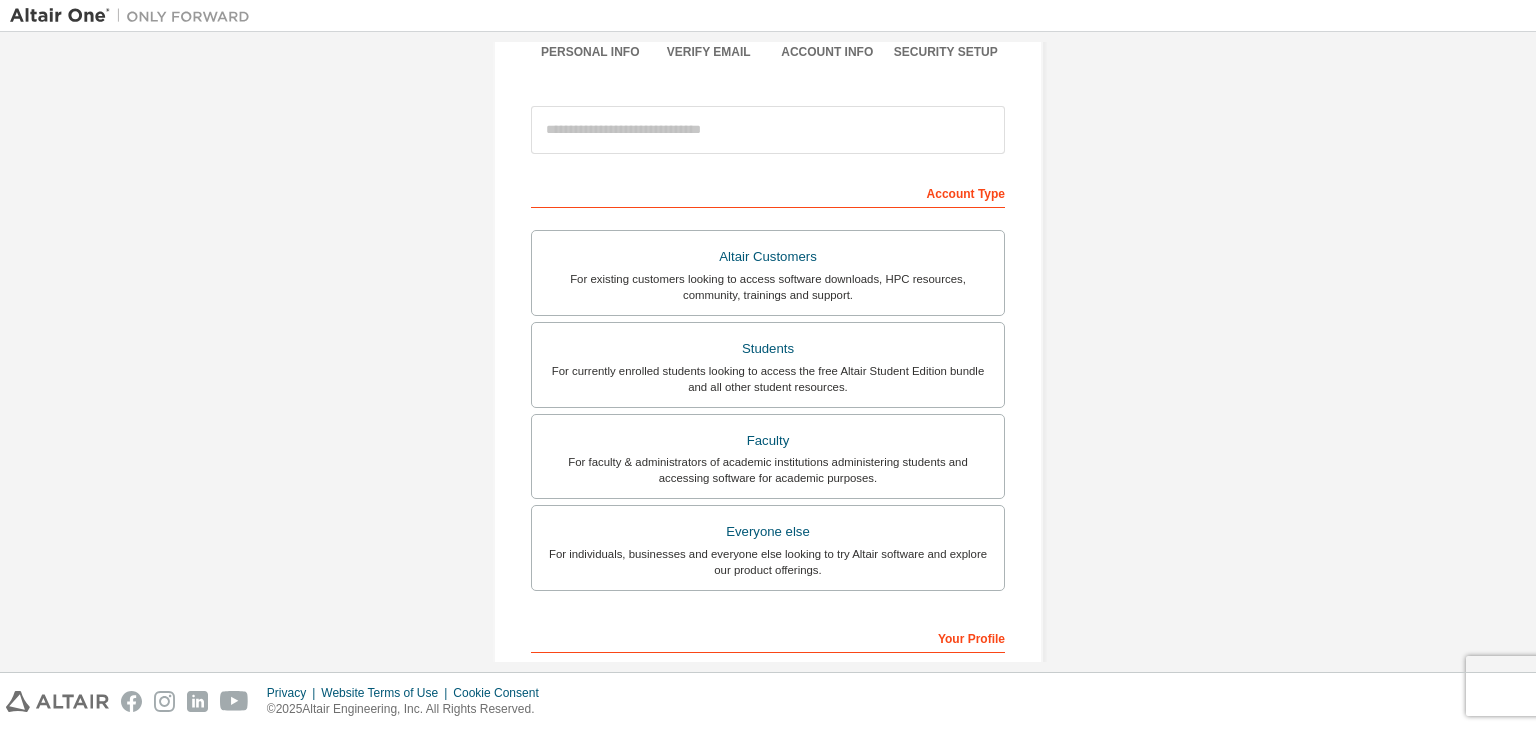 click on "Students" at bounding box center [768, 349] 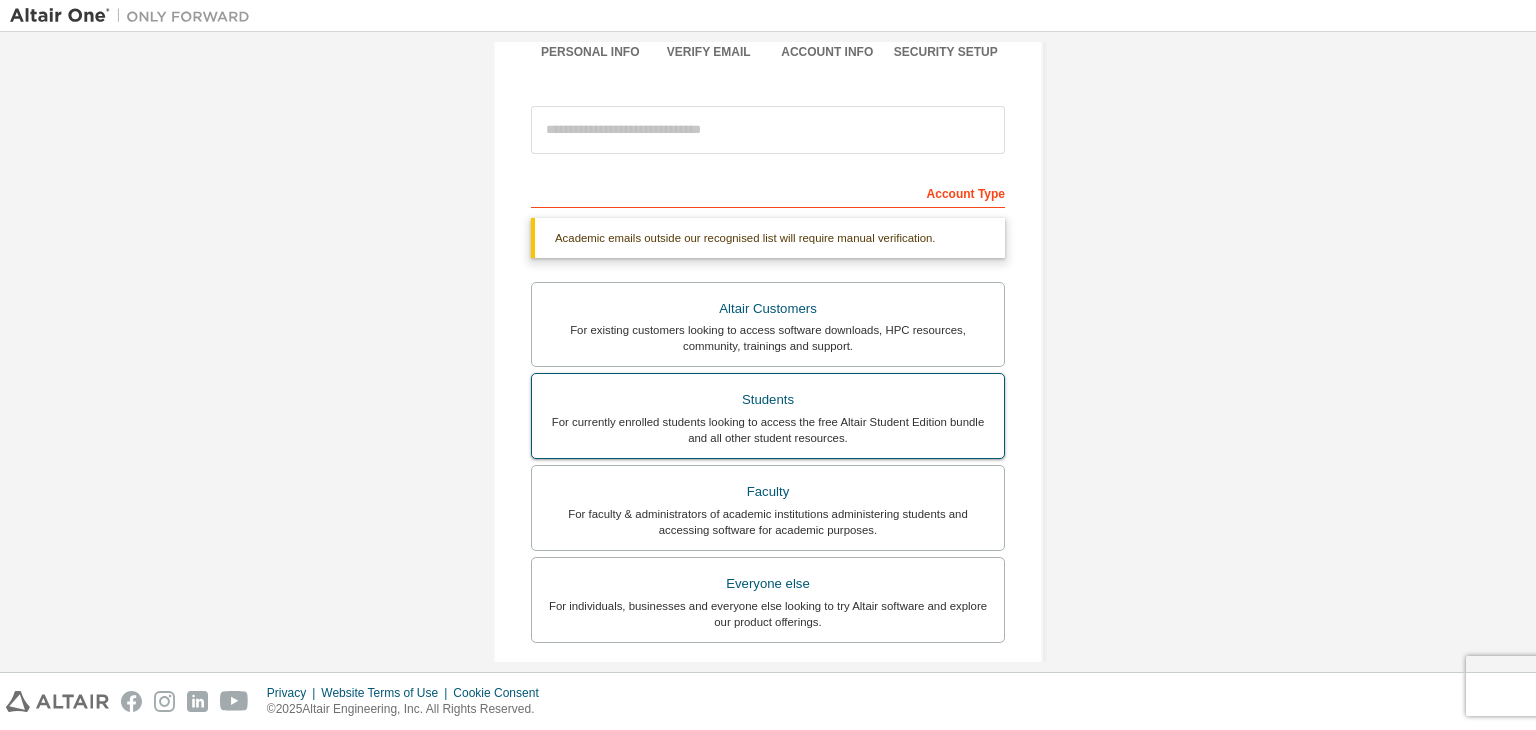 click on "Students" at bounding box center [768, 400] 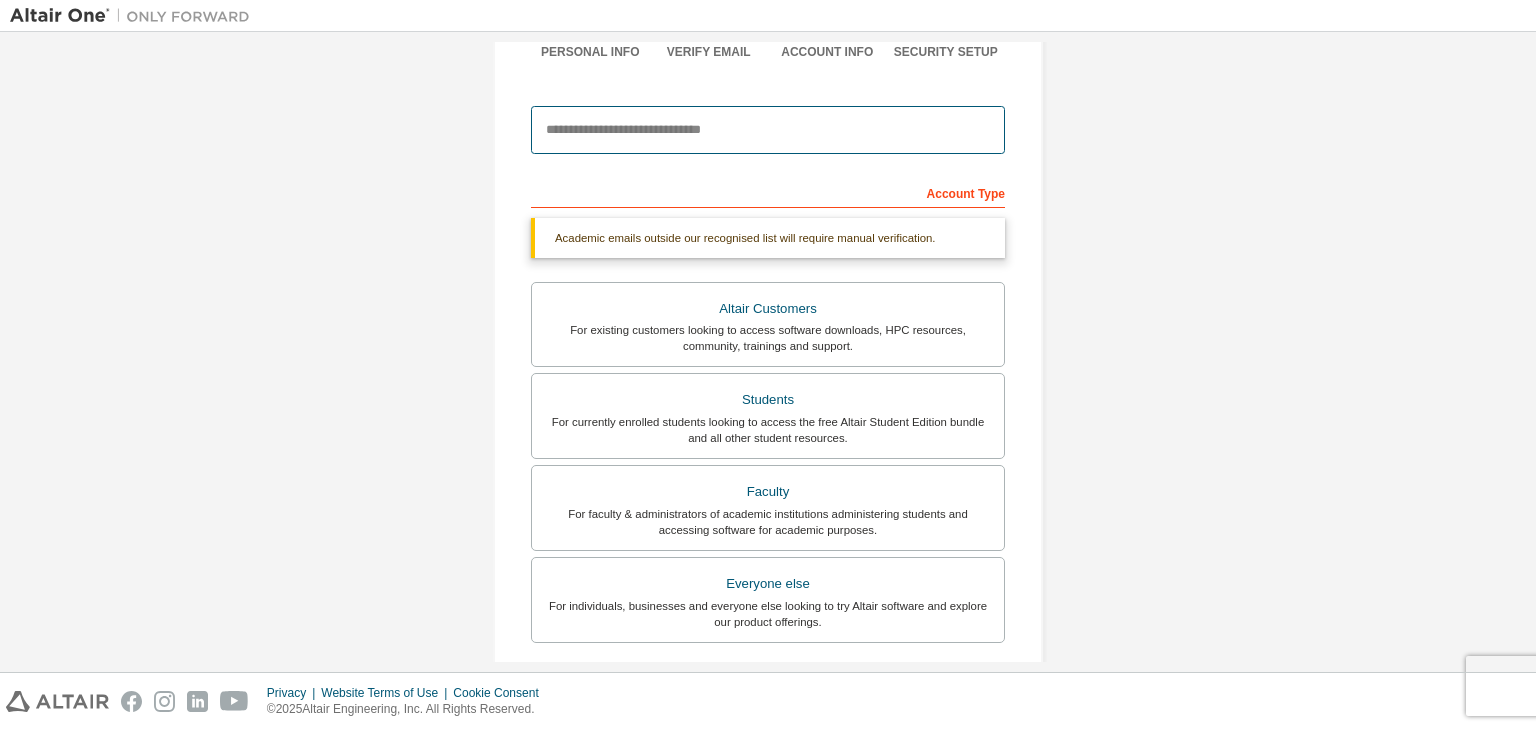 click at bounding box center [768, 130] 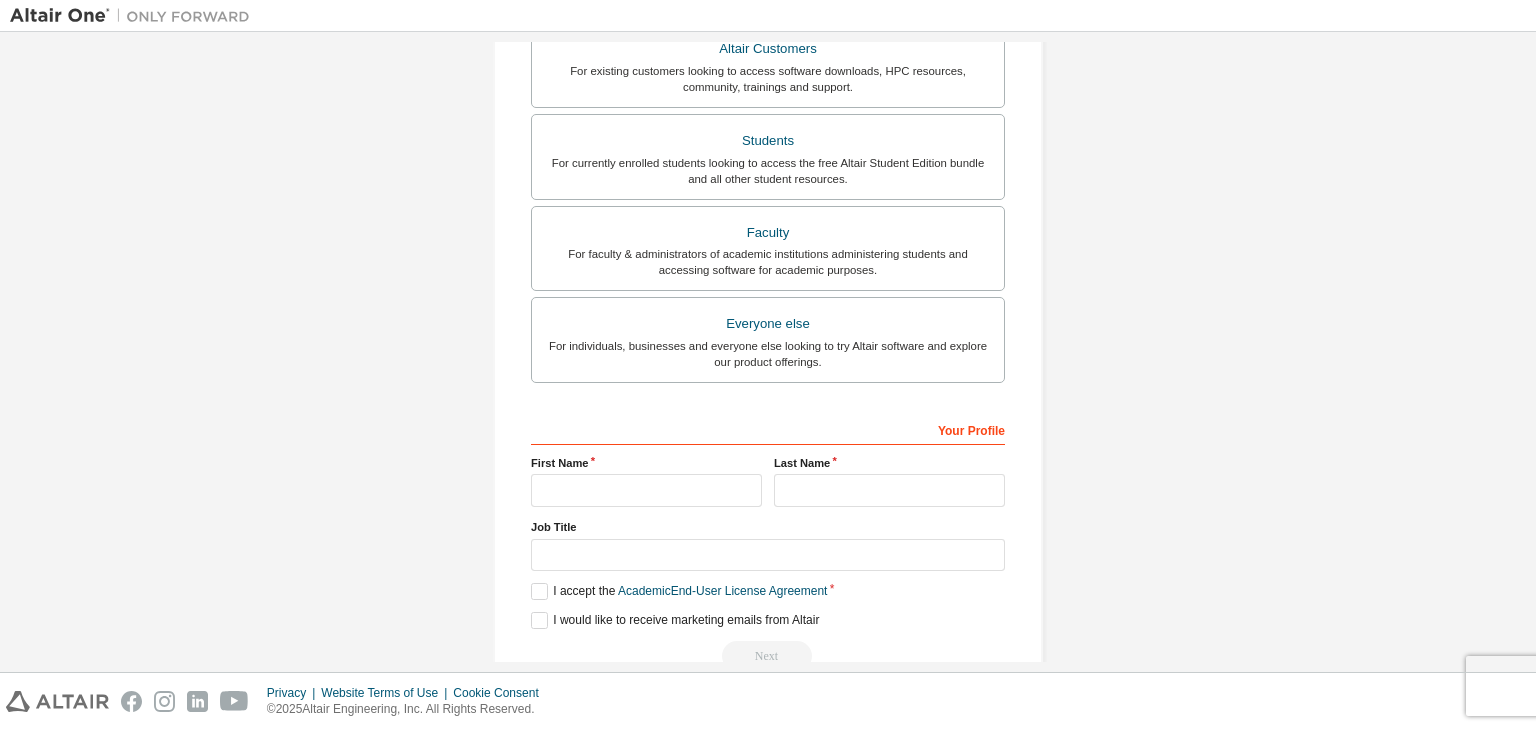 scroll, scrollTop: 394, scrollLeft: 0, axis: vertical 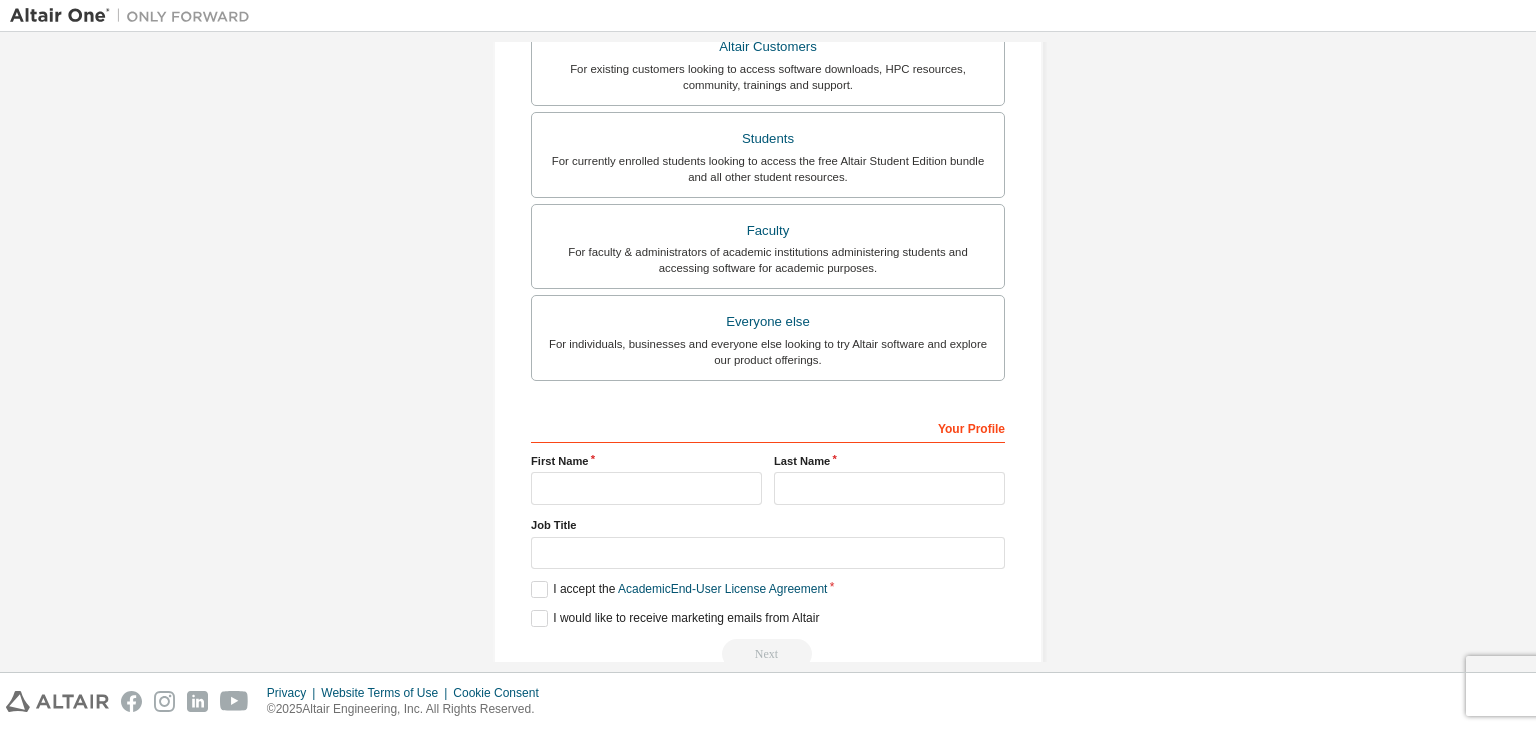 type on "**********" 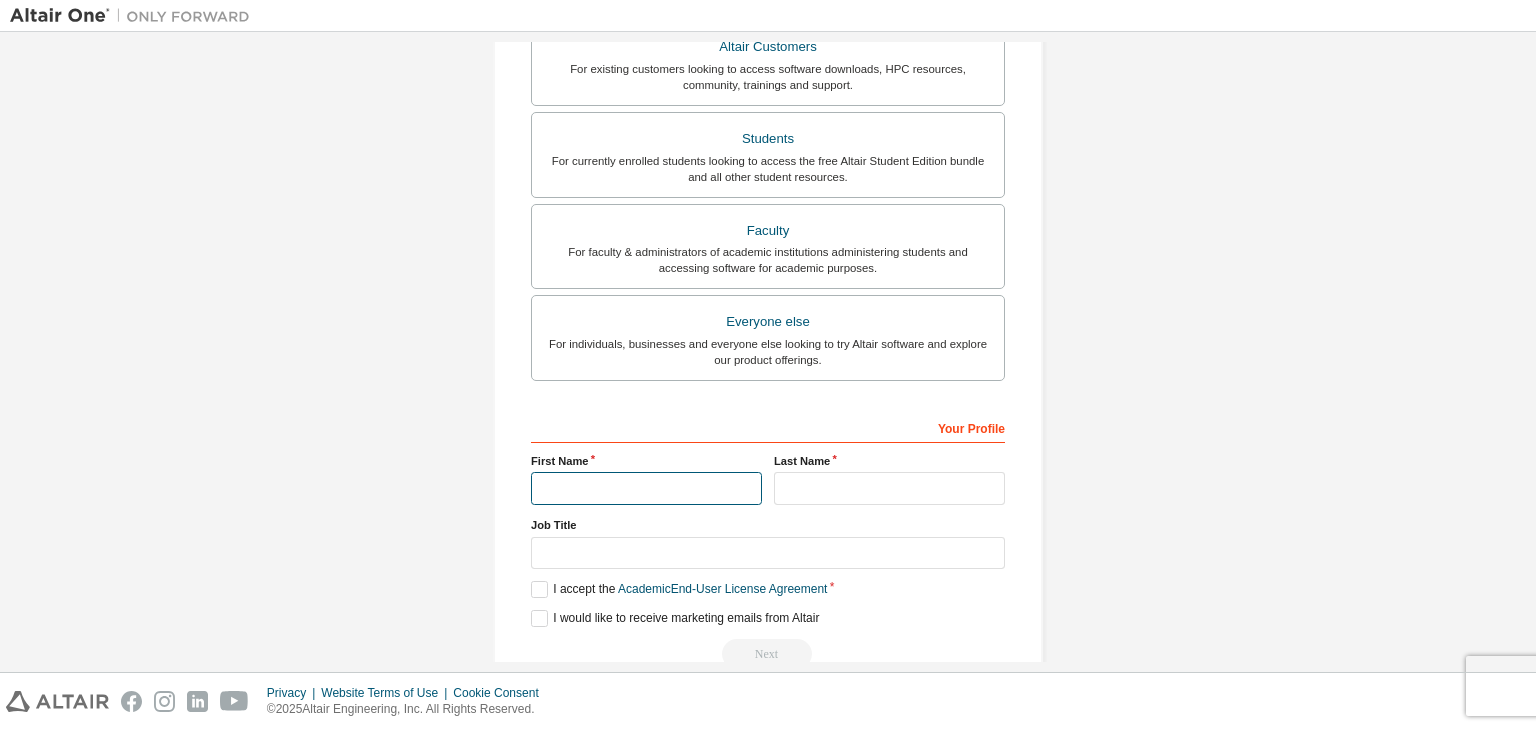 click at bounding box center (646, 488) 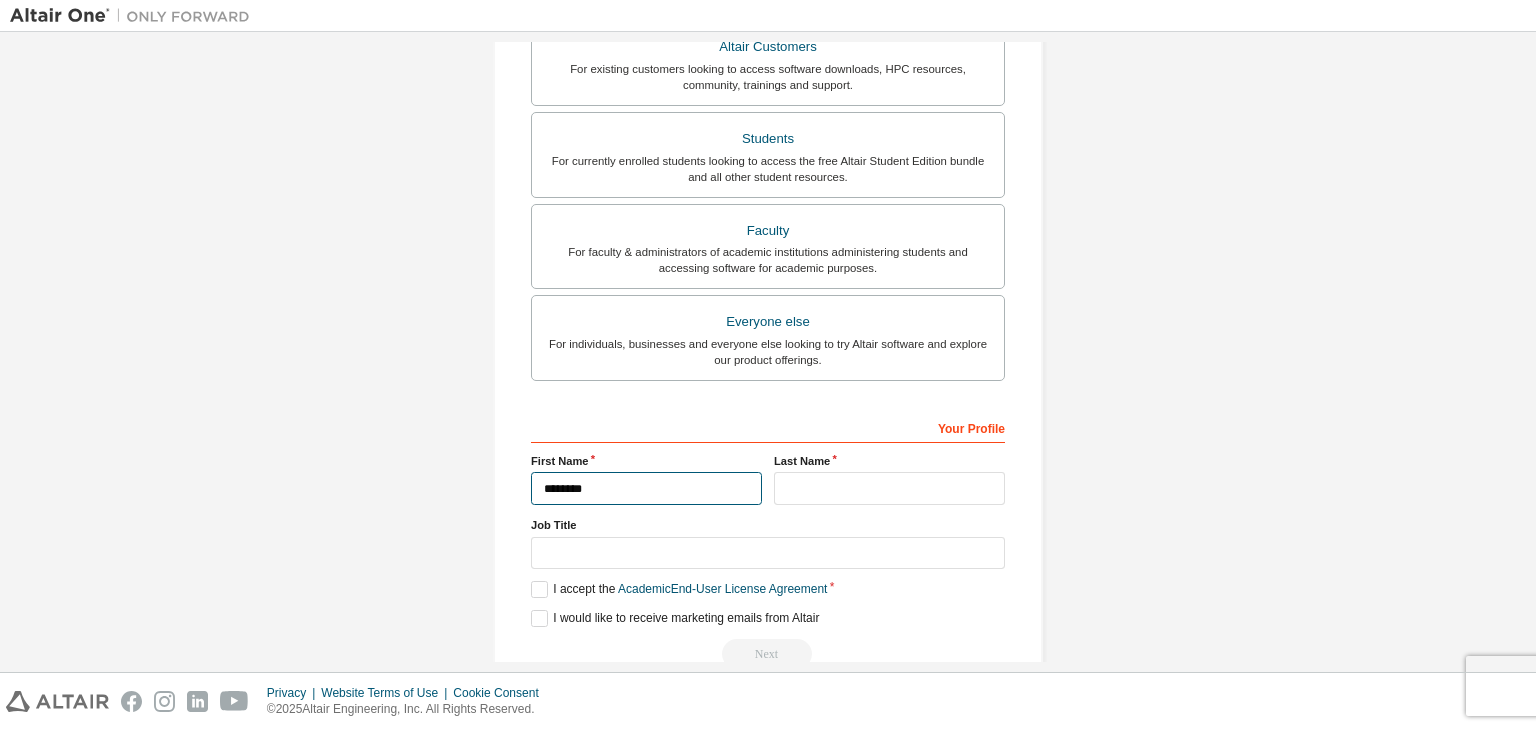 type on "********" 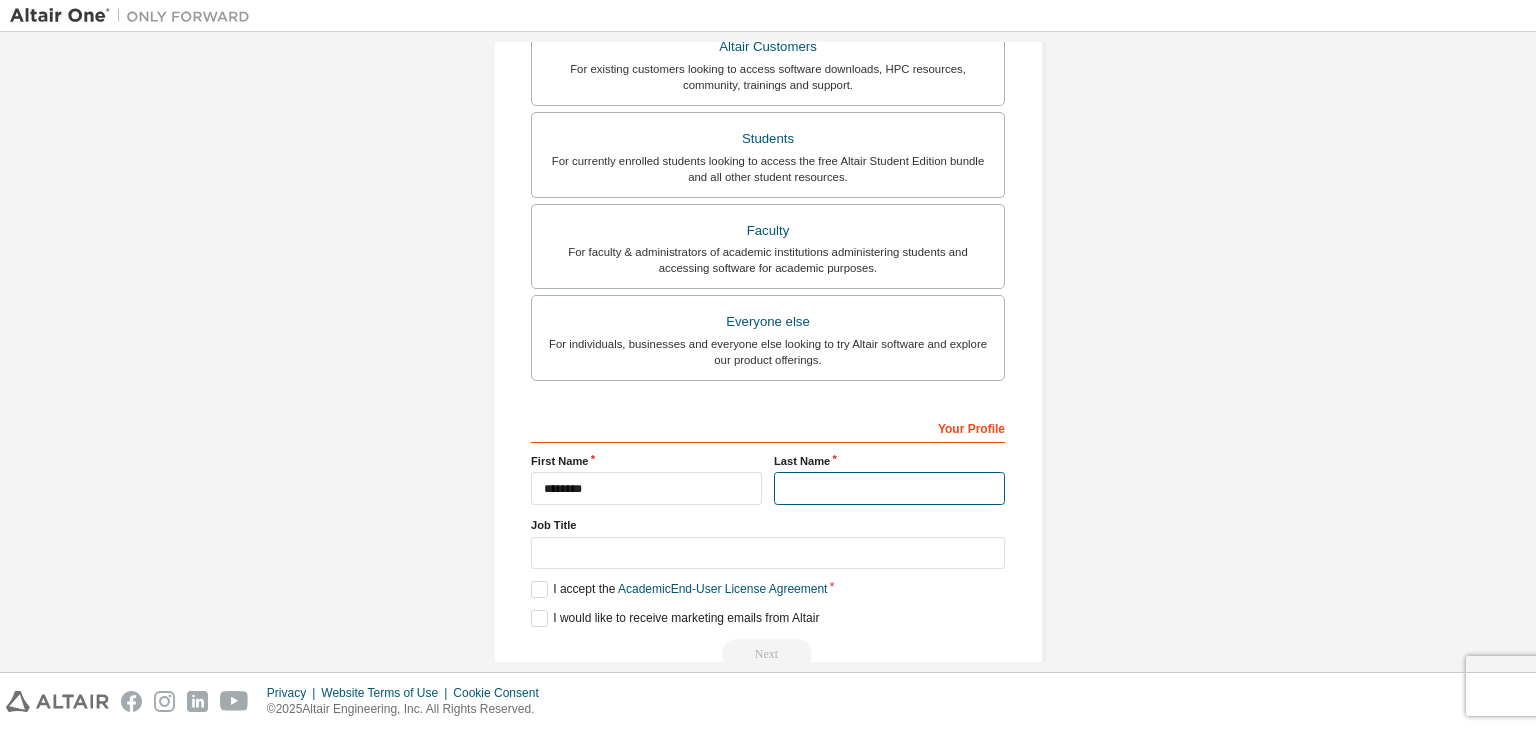 click at bounding box center [889, 488] 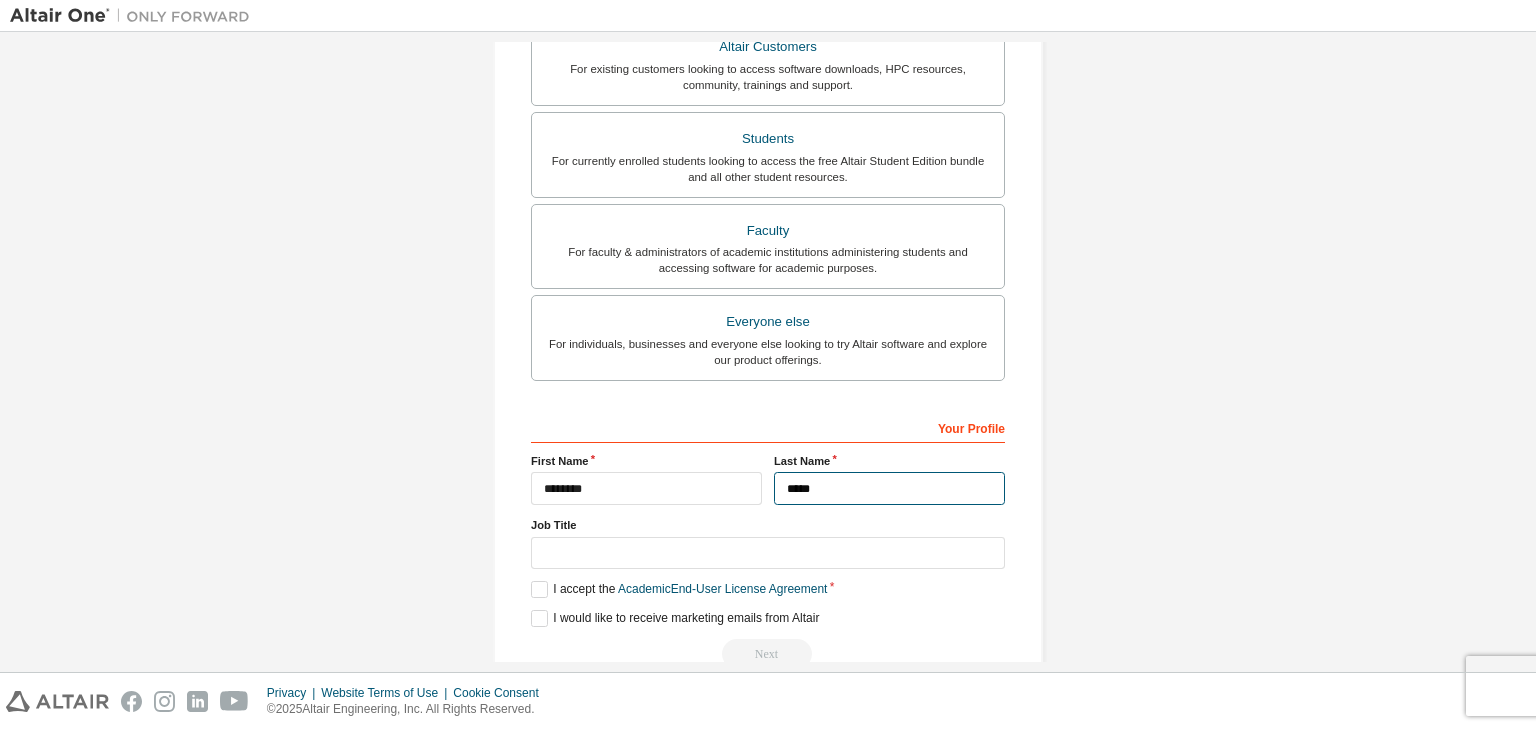 type on "*****" 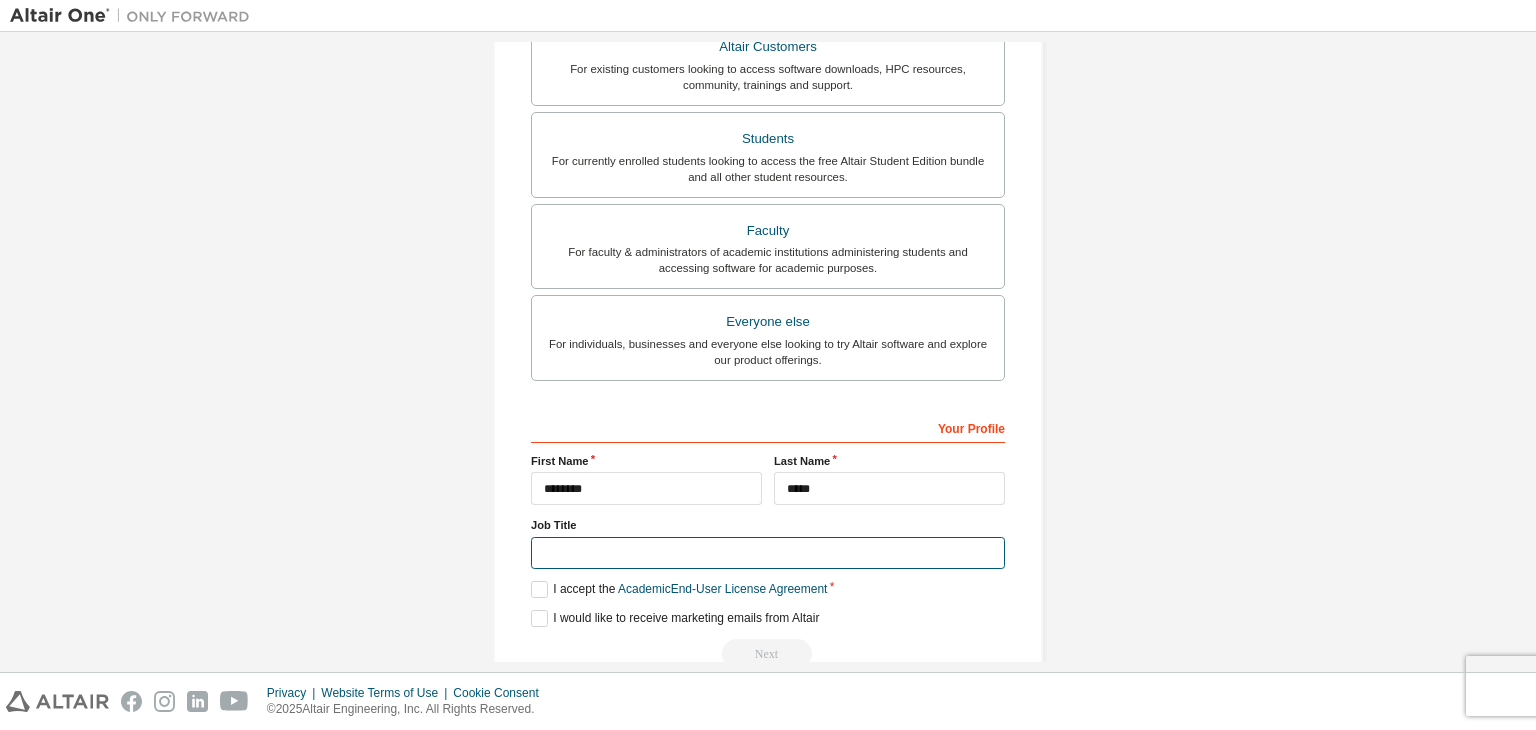 click at bounding box center (768, 553) 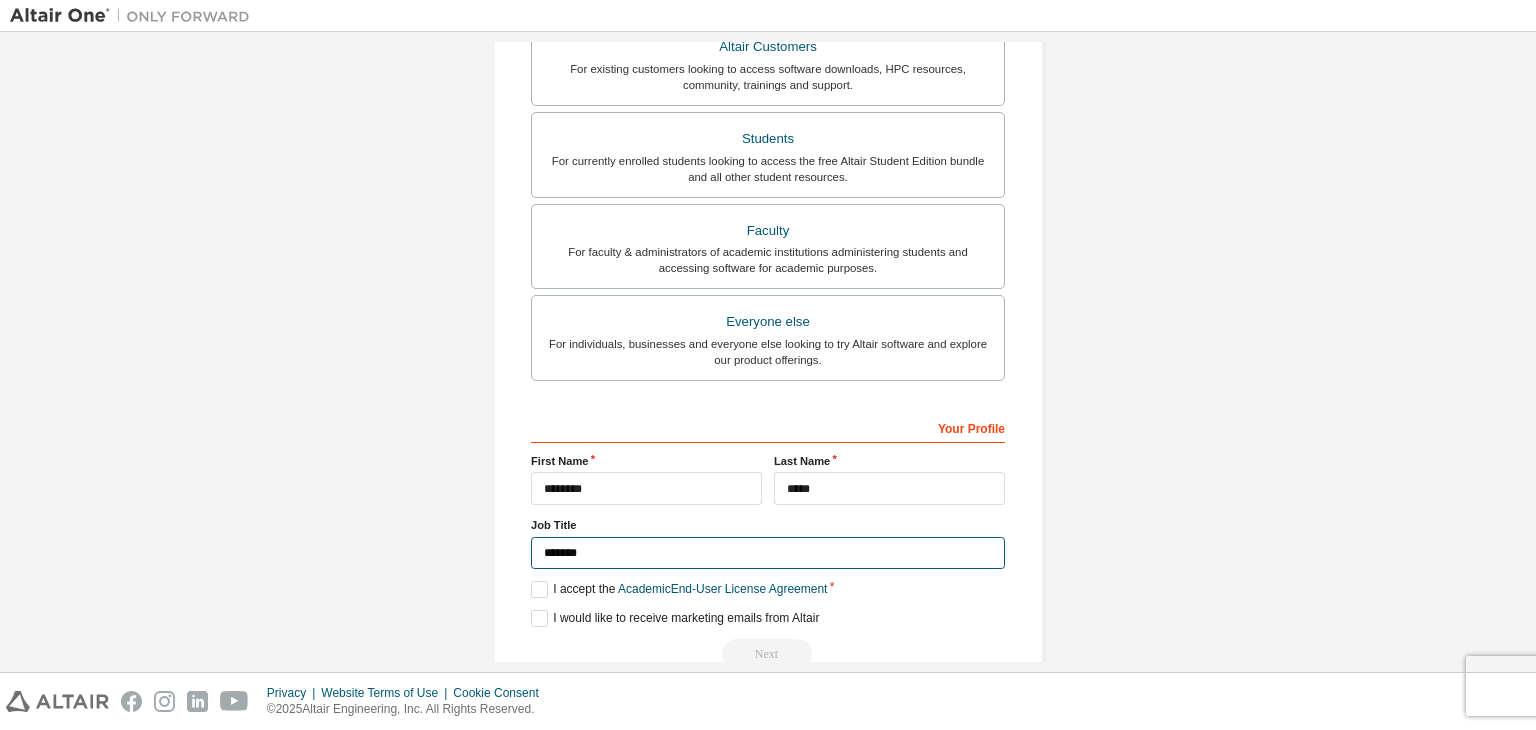 type on "*******" 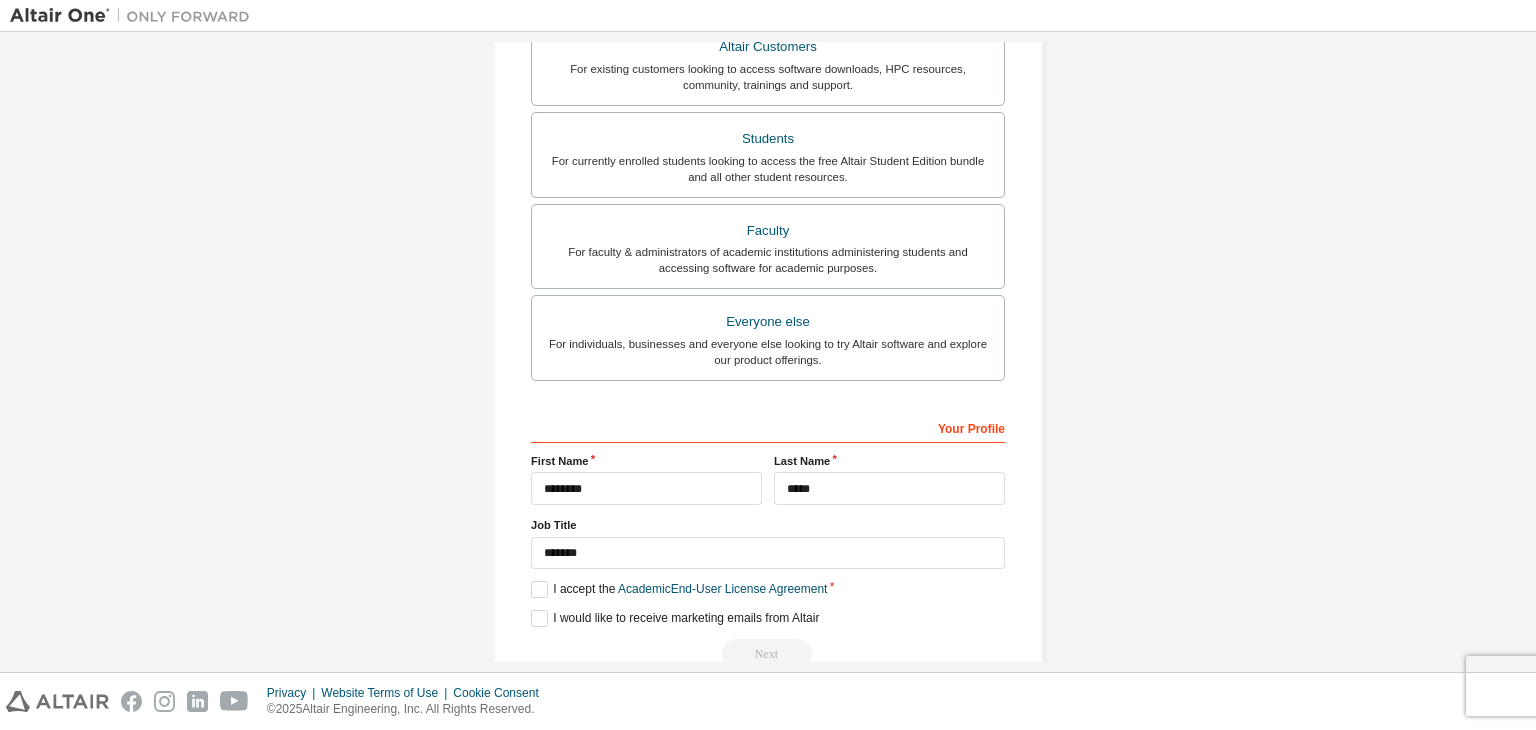 click on "**********" at bounding box center [768, 177] 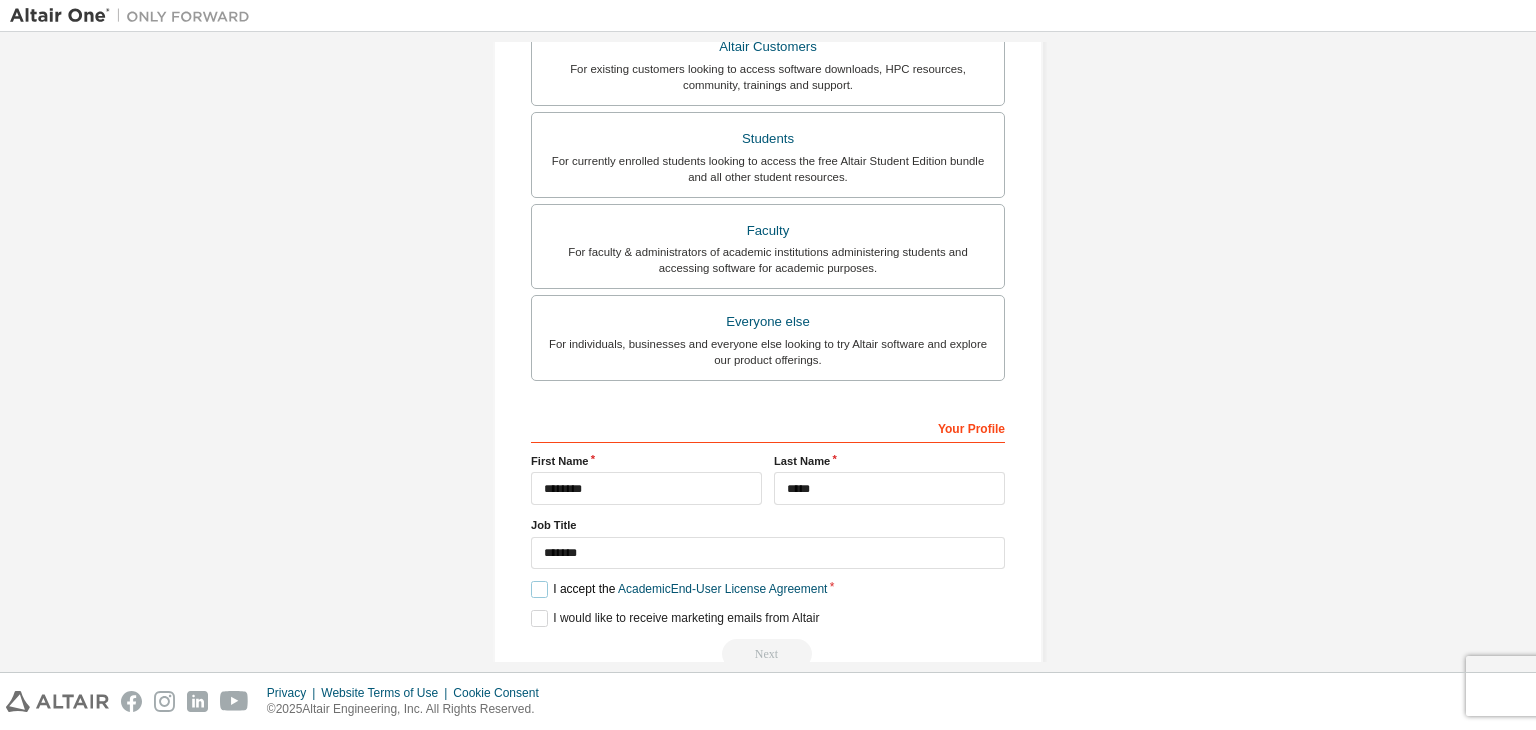 click on "I accept the   Academic   End-User License Agreement" at bounding box center [679, 589] 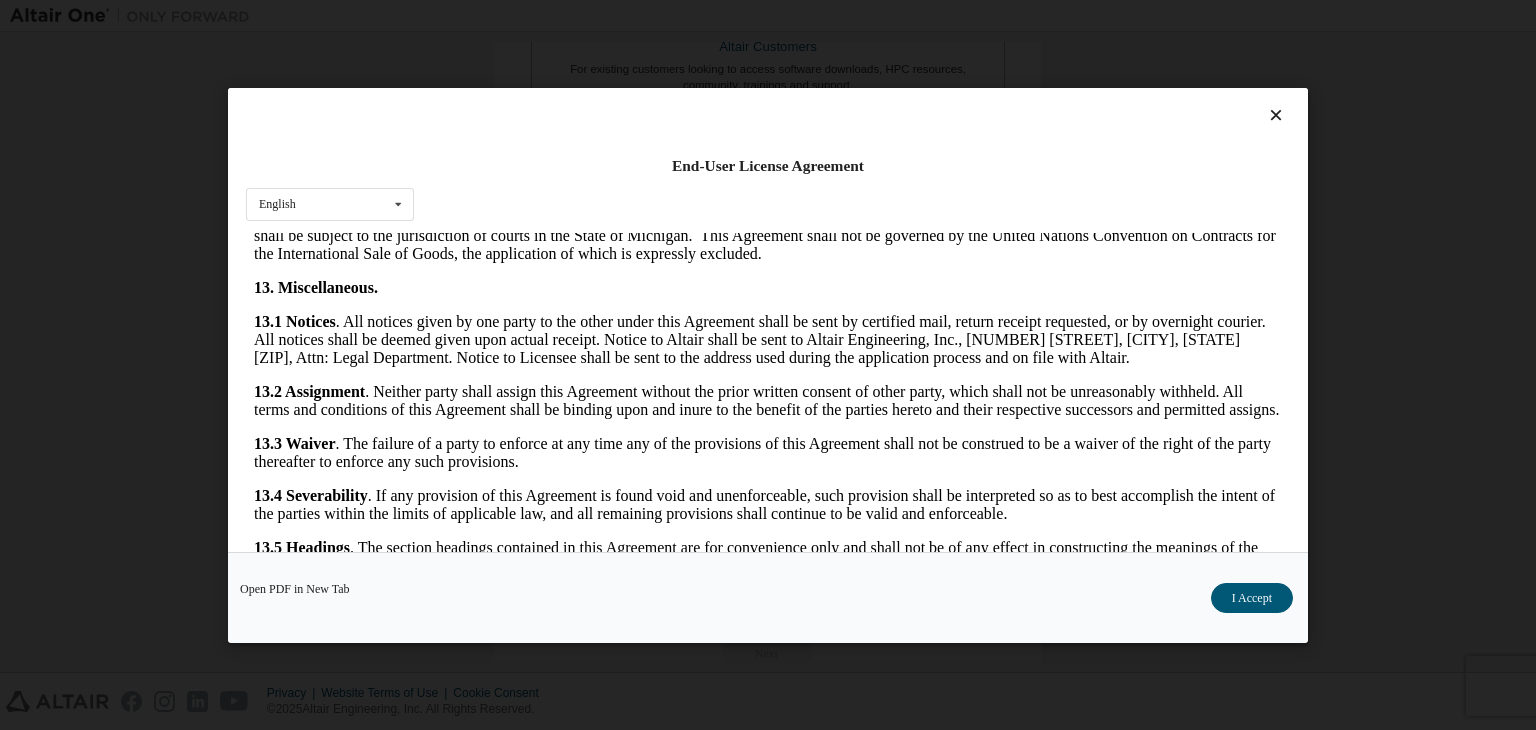 scroll, scrollTop: 3341, scrollLeft: 0, axis: vertical 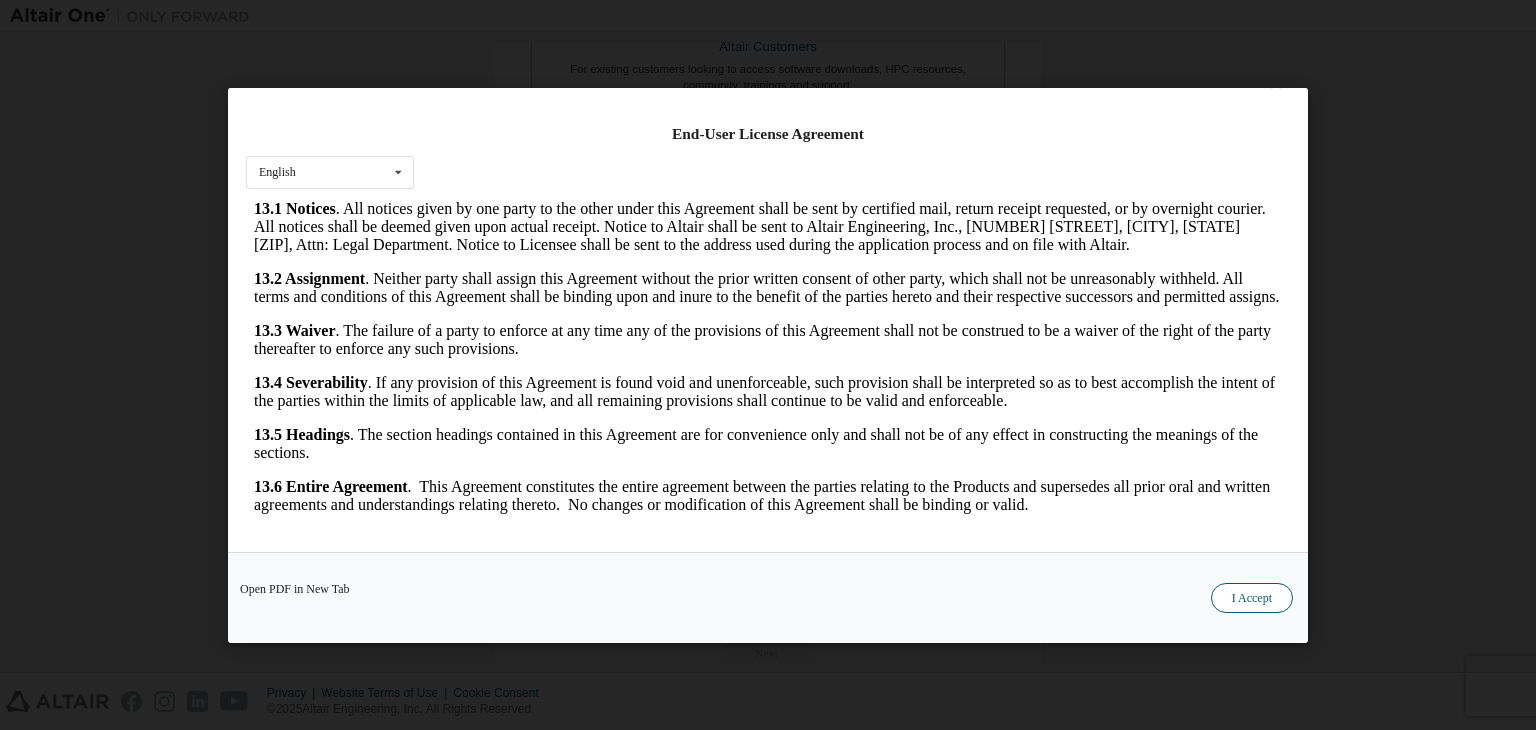 click on "I Accept" at bounding box center [1252, 598] 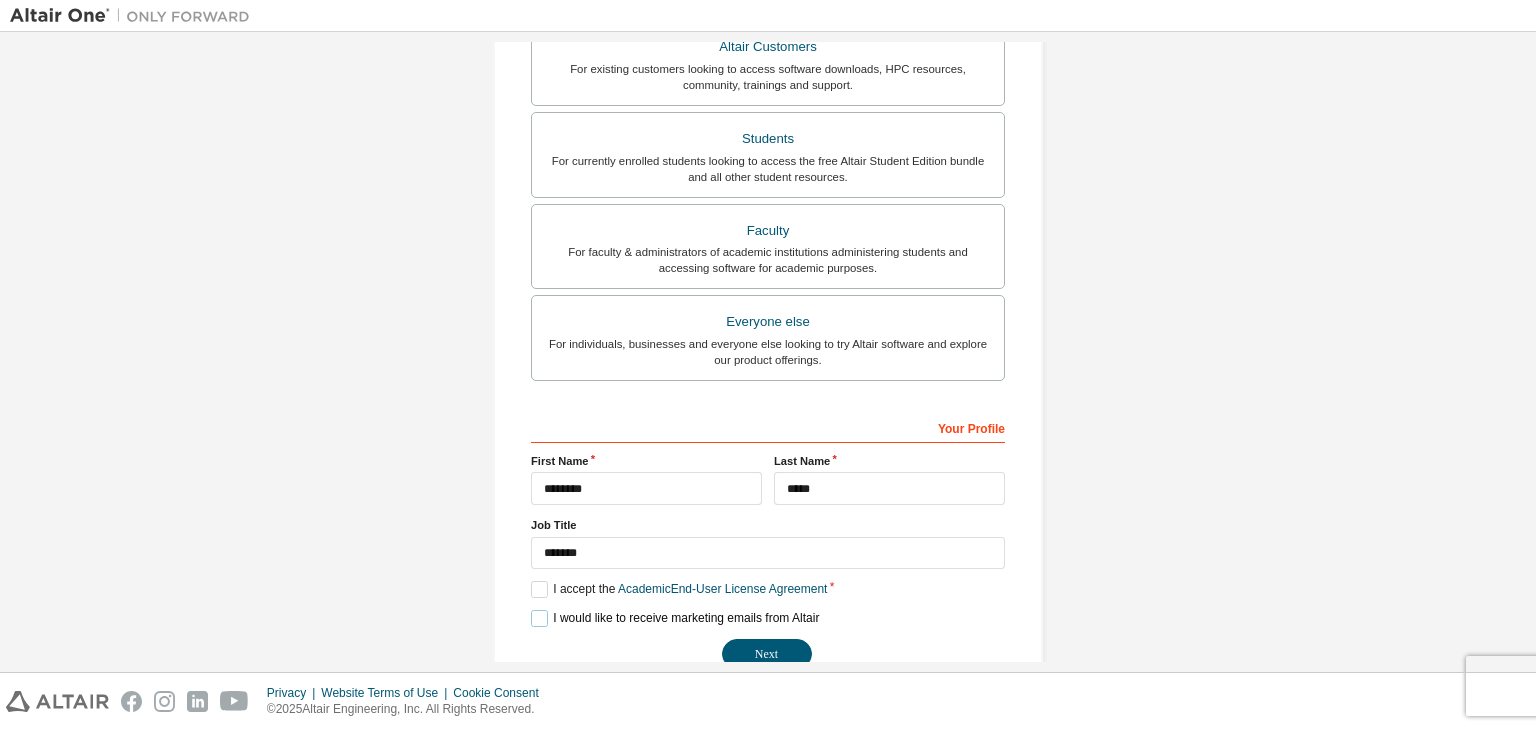 click on "I would like to receive marketing emails from Altair" at bounding box center (675, 618) 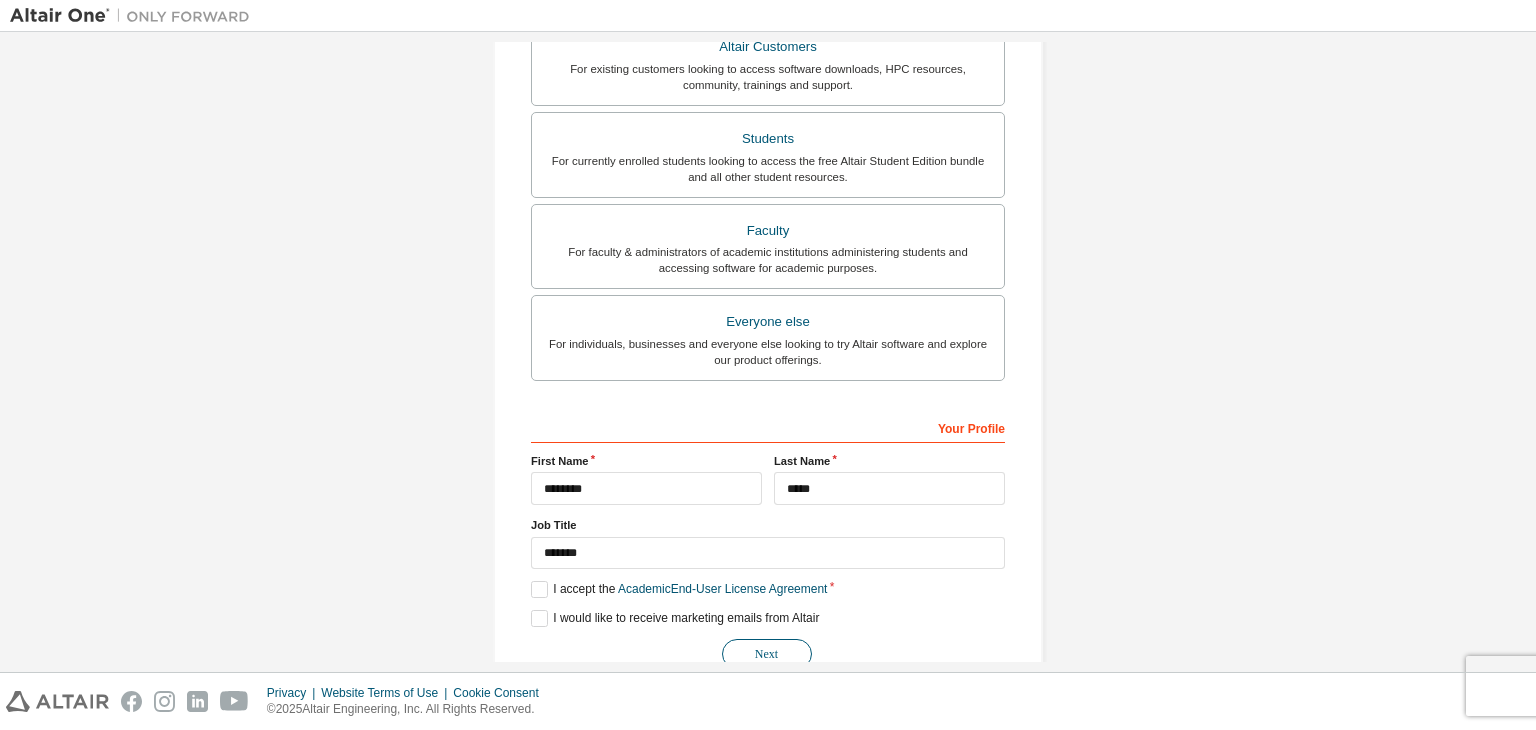 click on "Next" at bounding box center [767, 654] 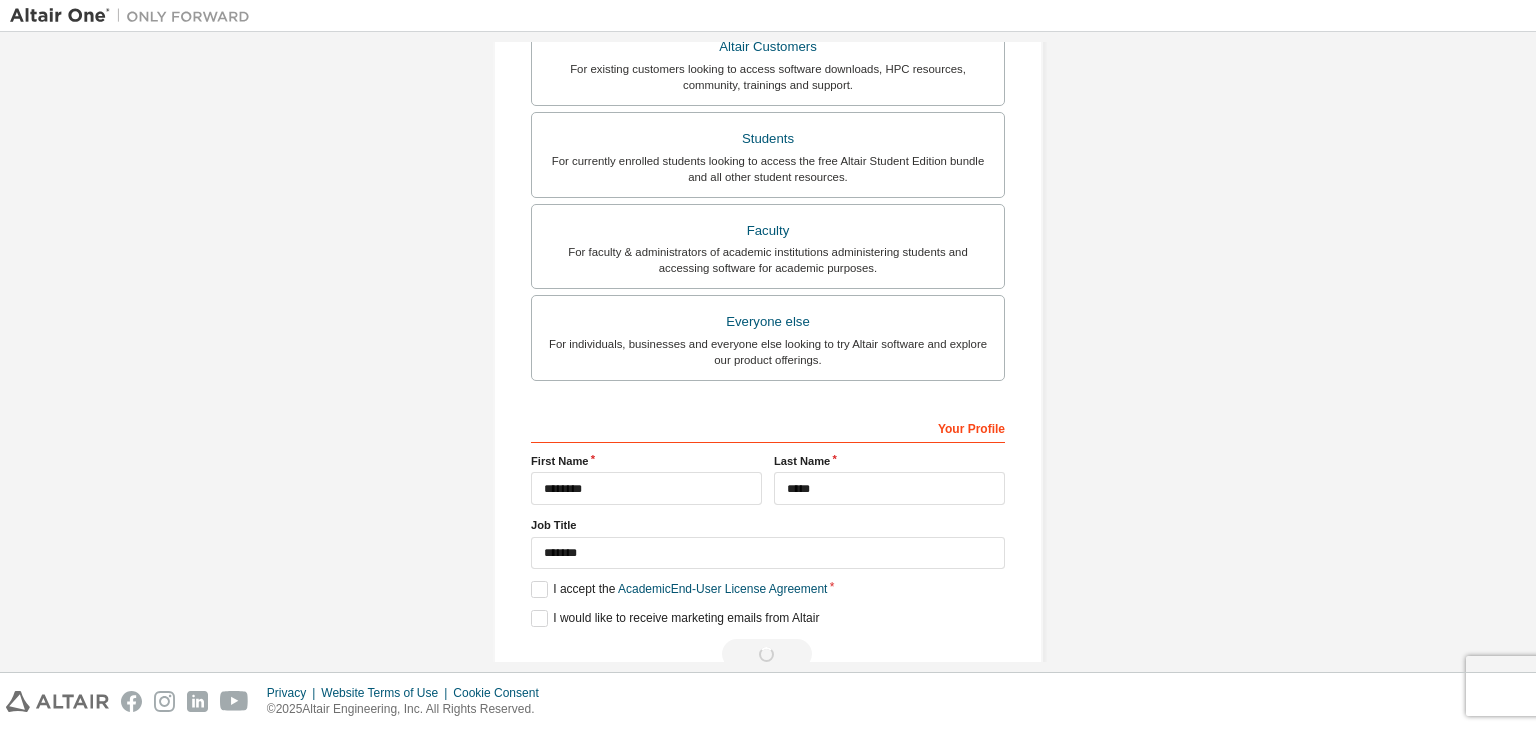 scroll, scrollTop: 0, scrollLeft: 0, axis: both 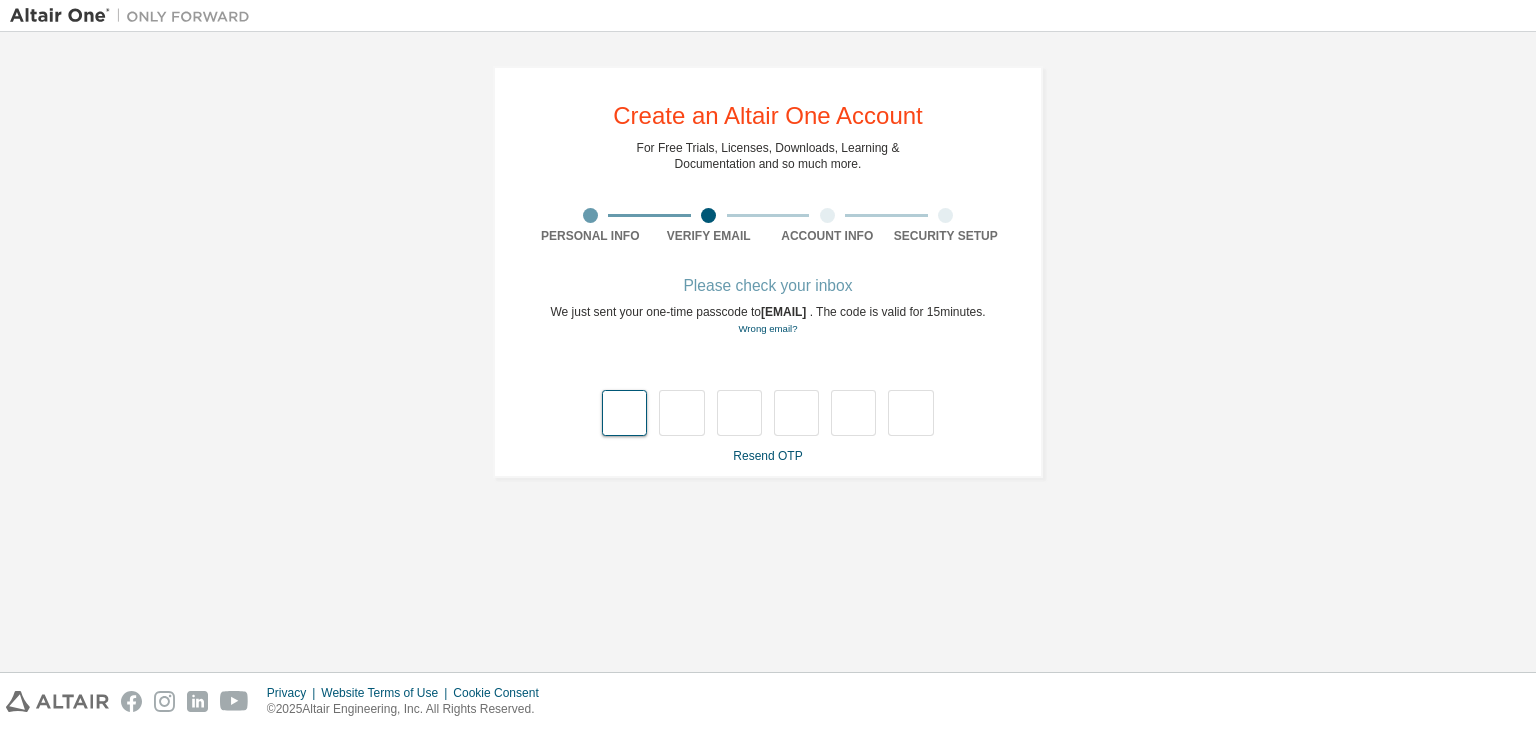 type on "*" 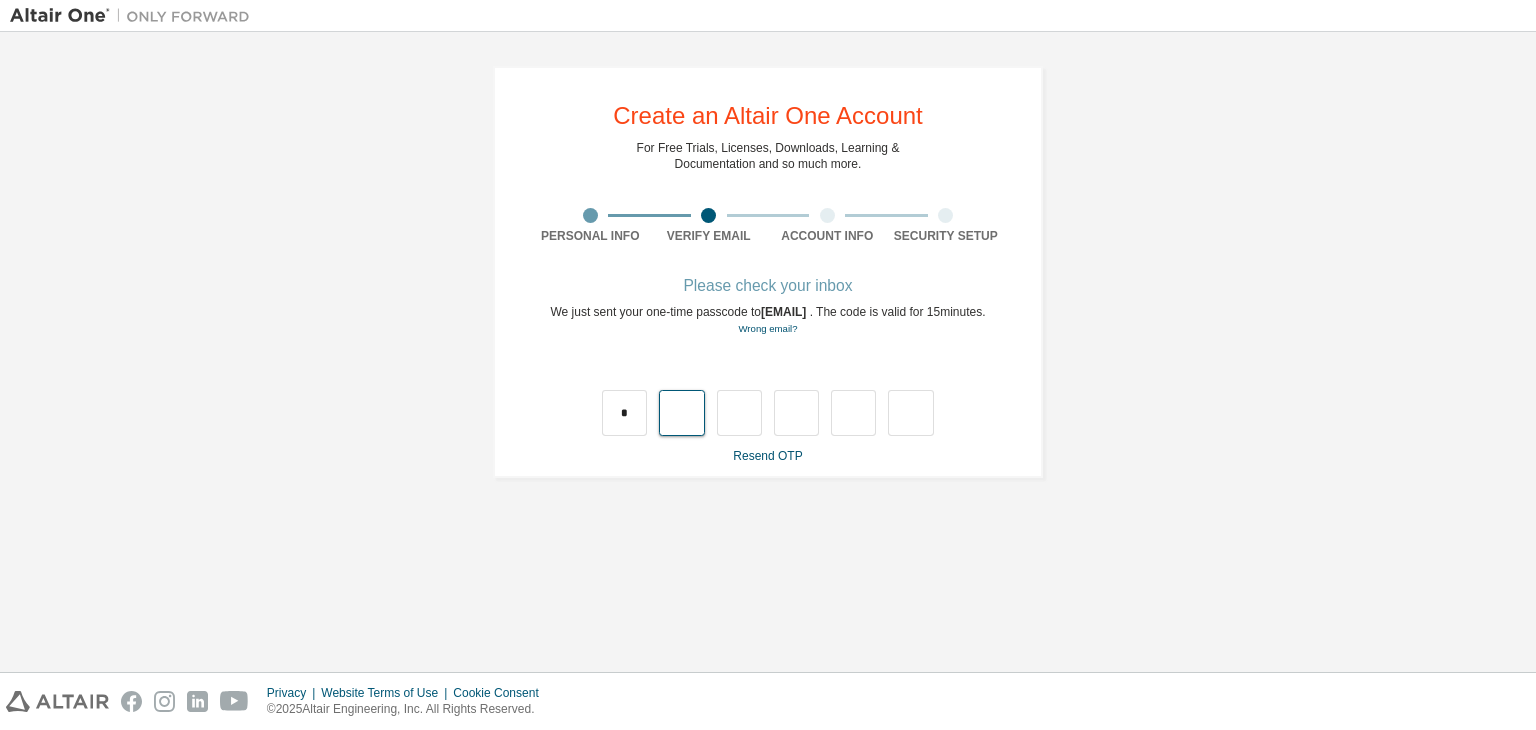 type on "*" 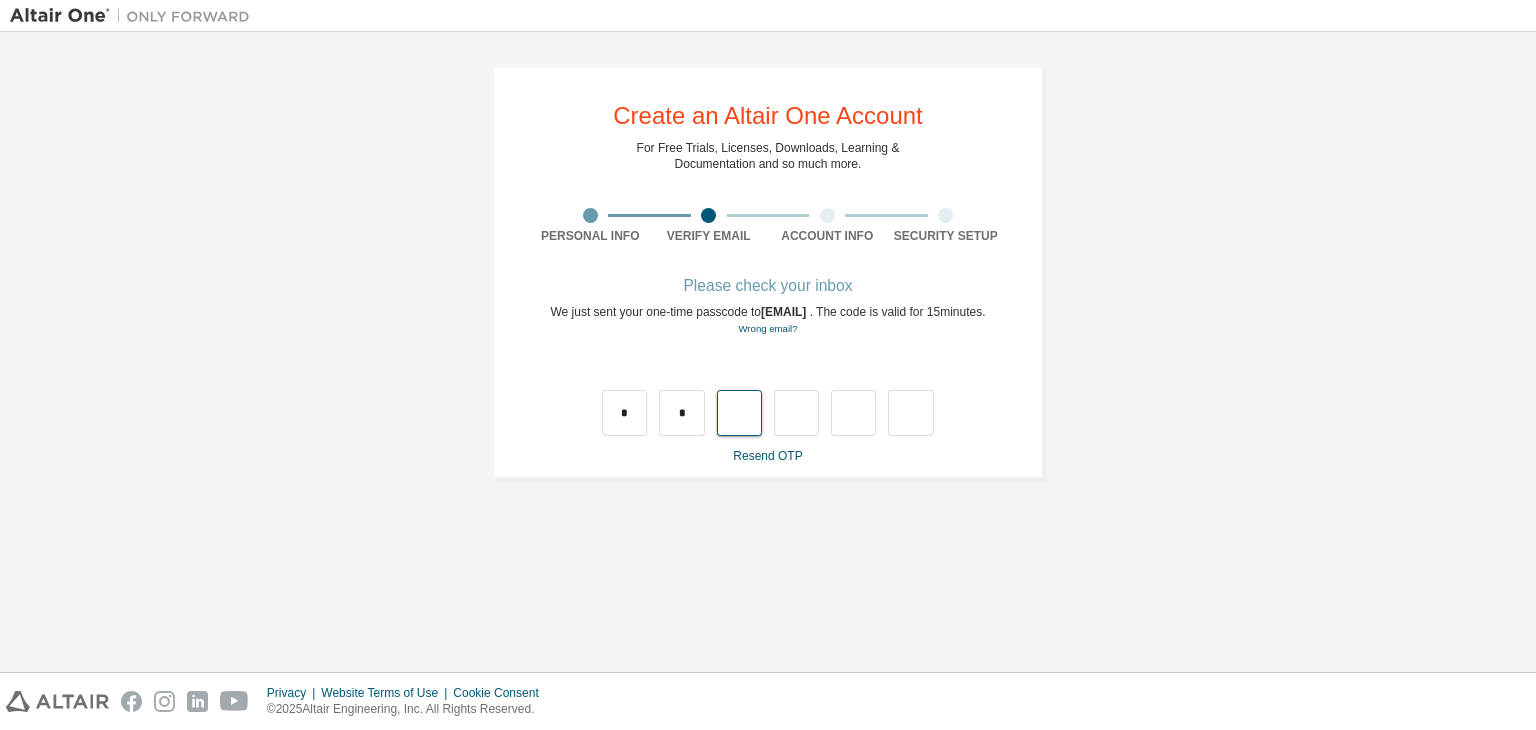 type on "*" 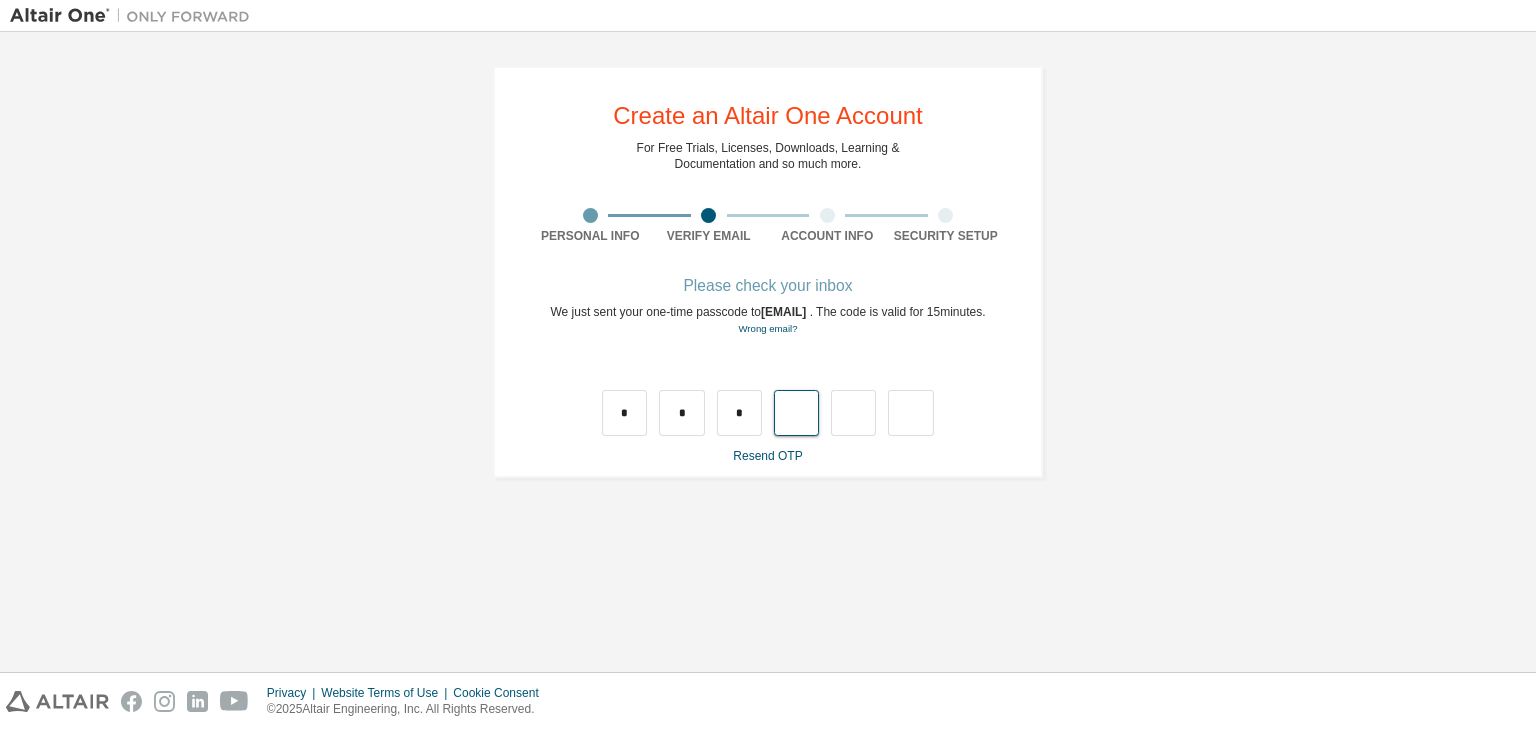 type on "*" 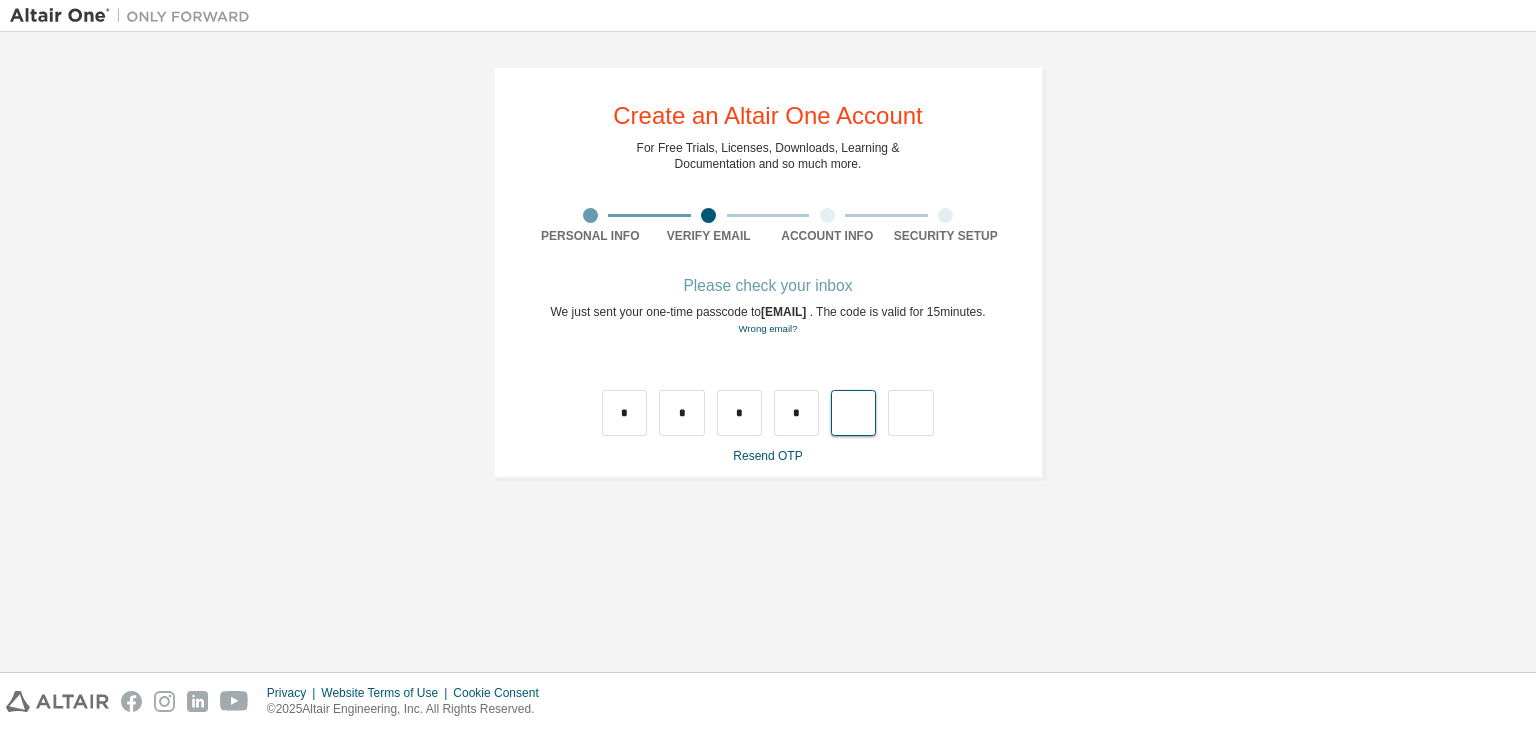 type on "*" 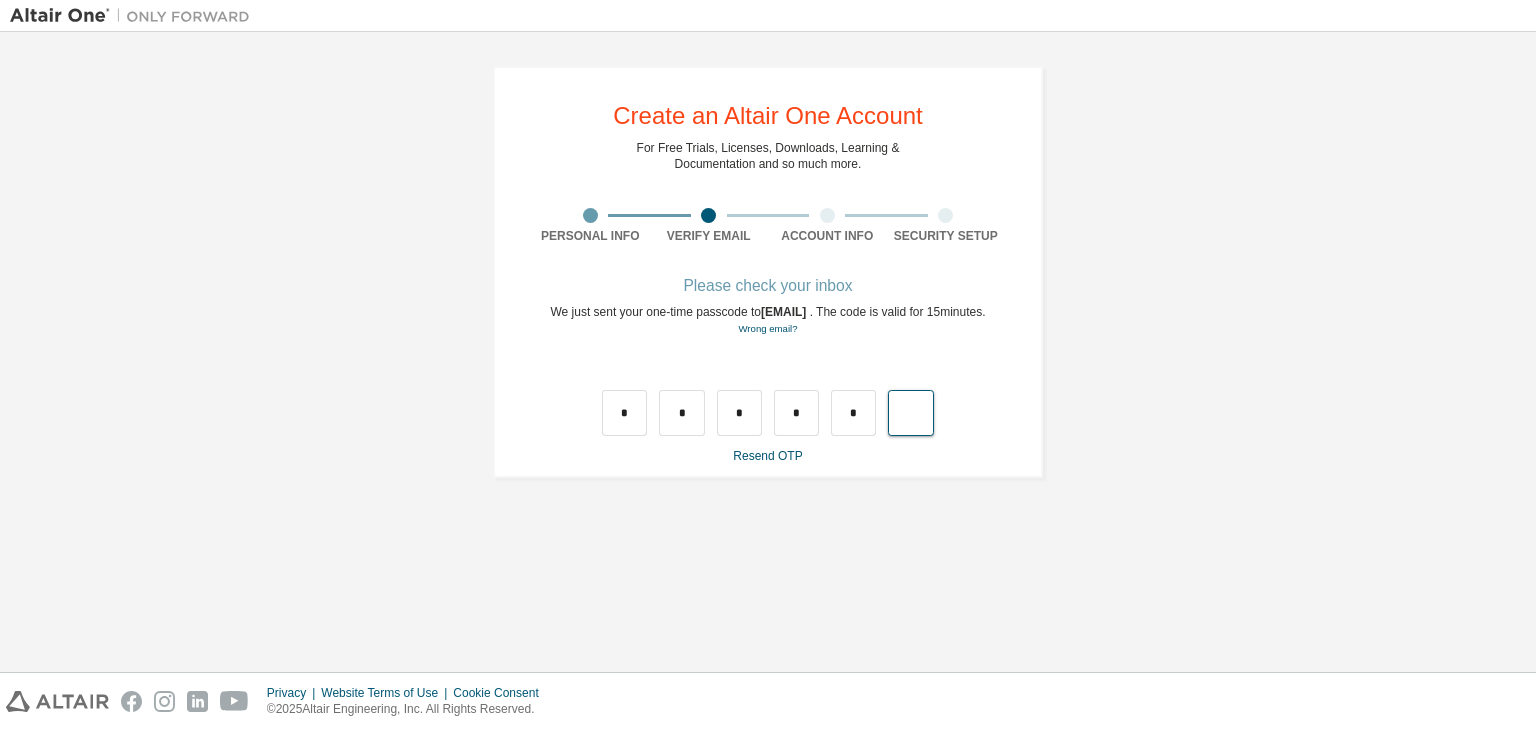 type on "*" 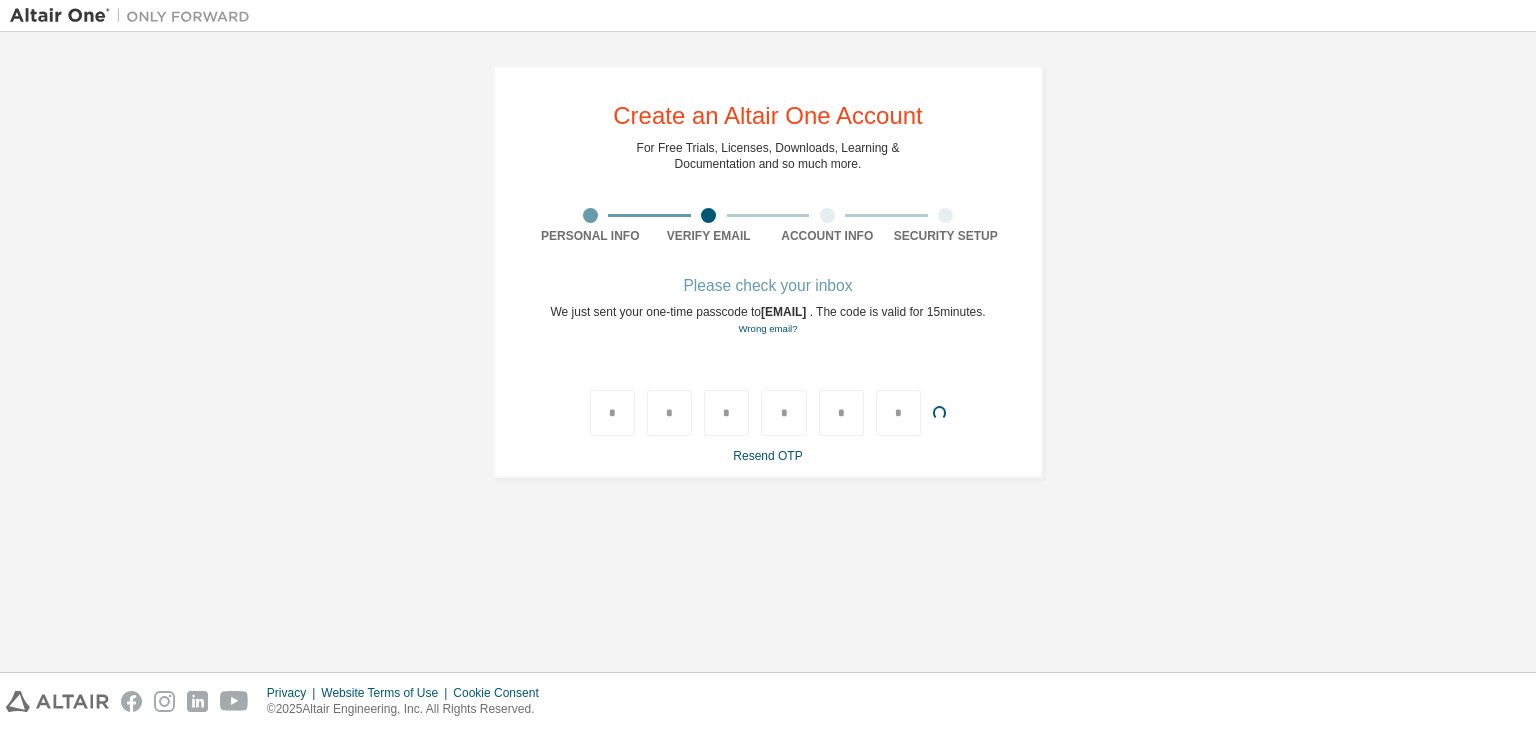 type 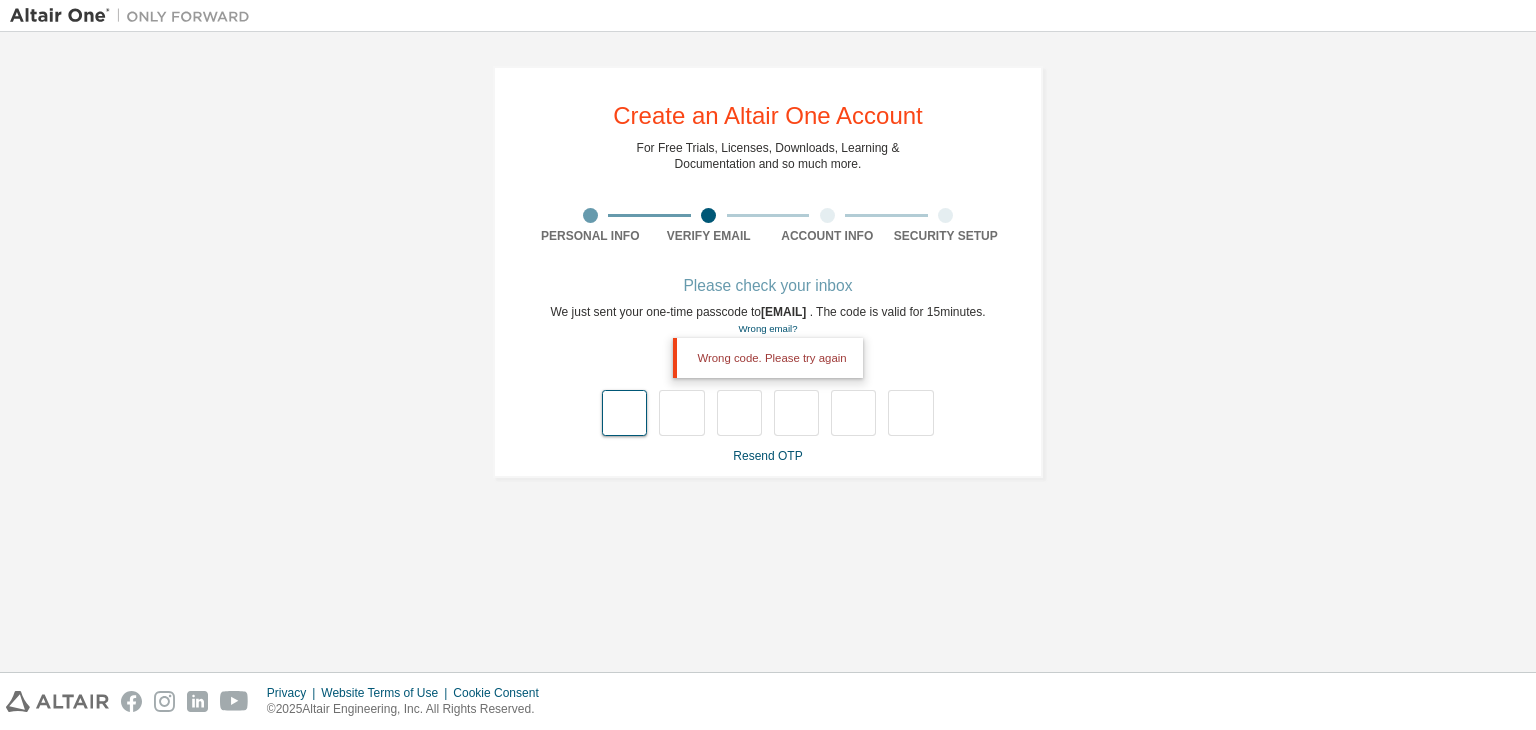click at bounding box center (624, 413) 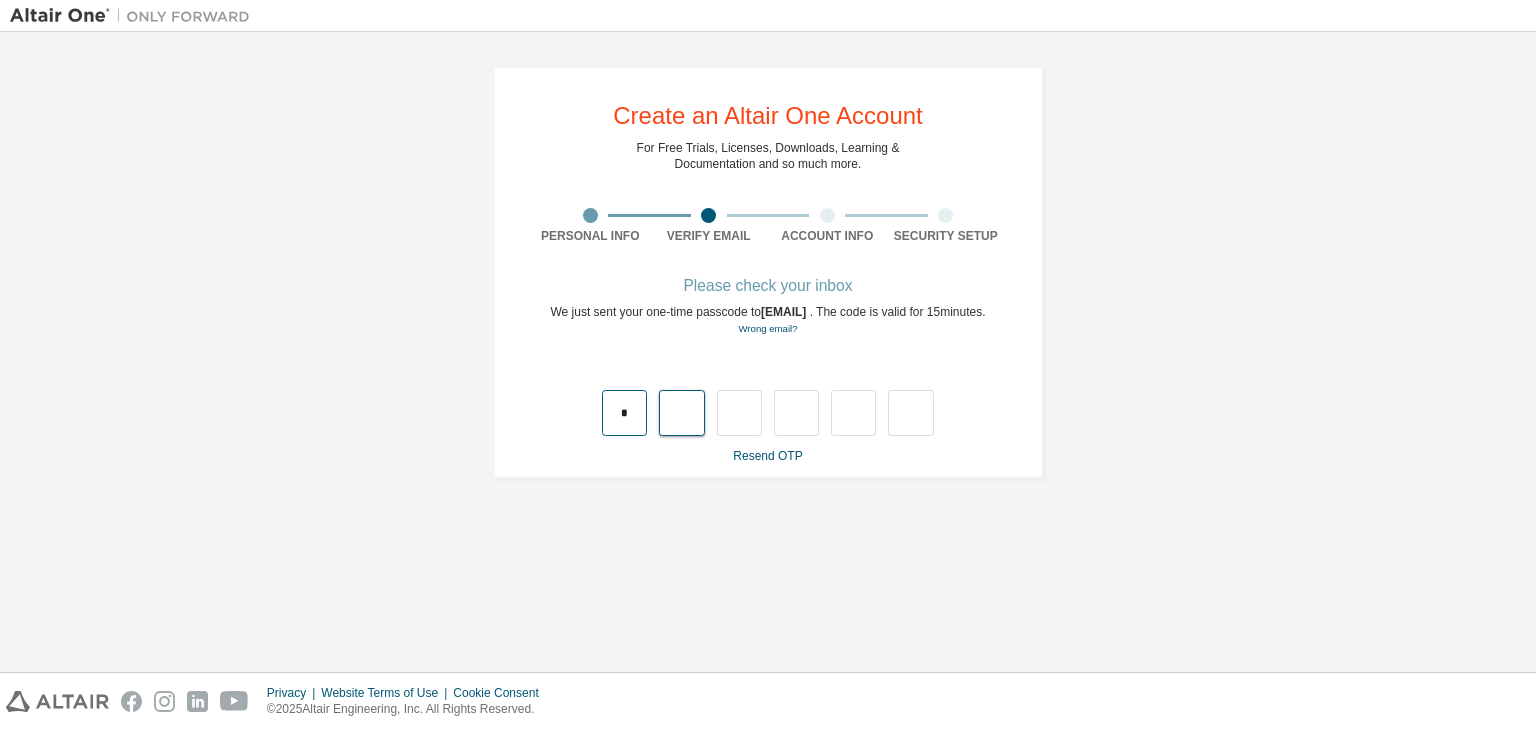 type on "*" 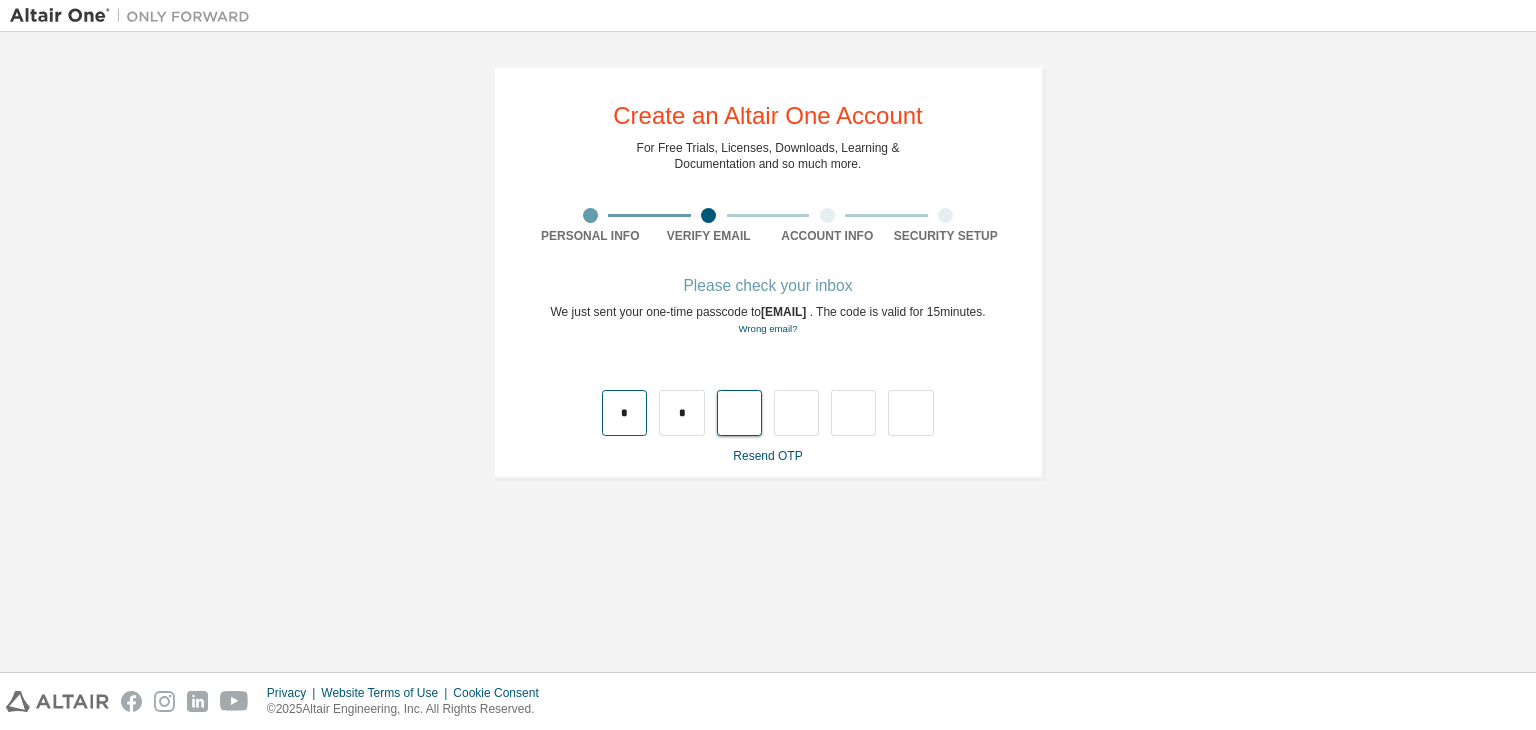 type on "*" 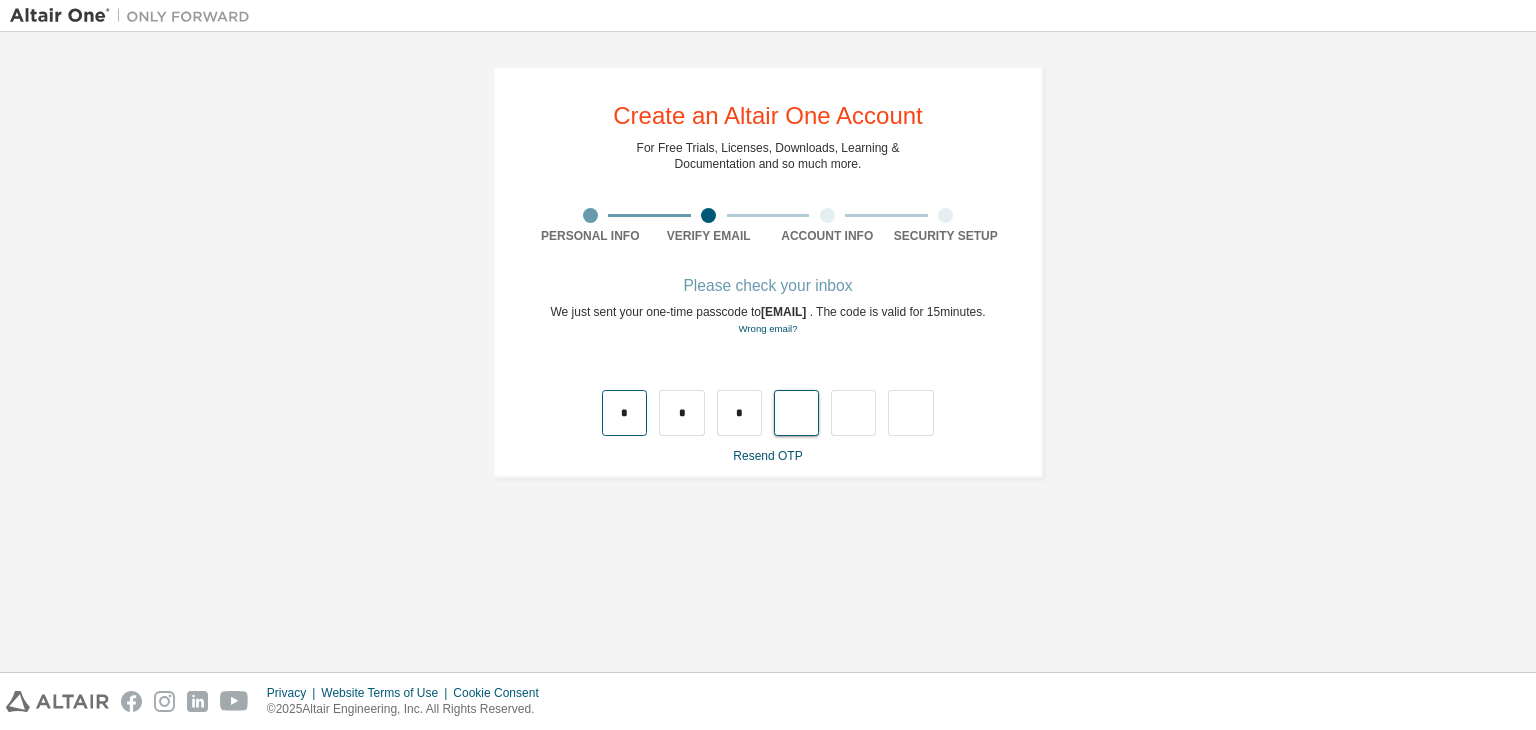 type on "*" 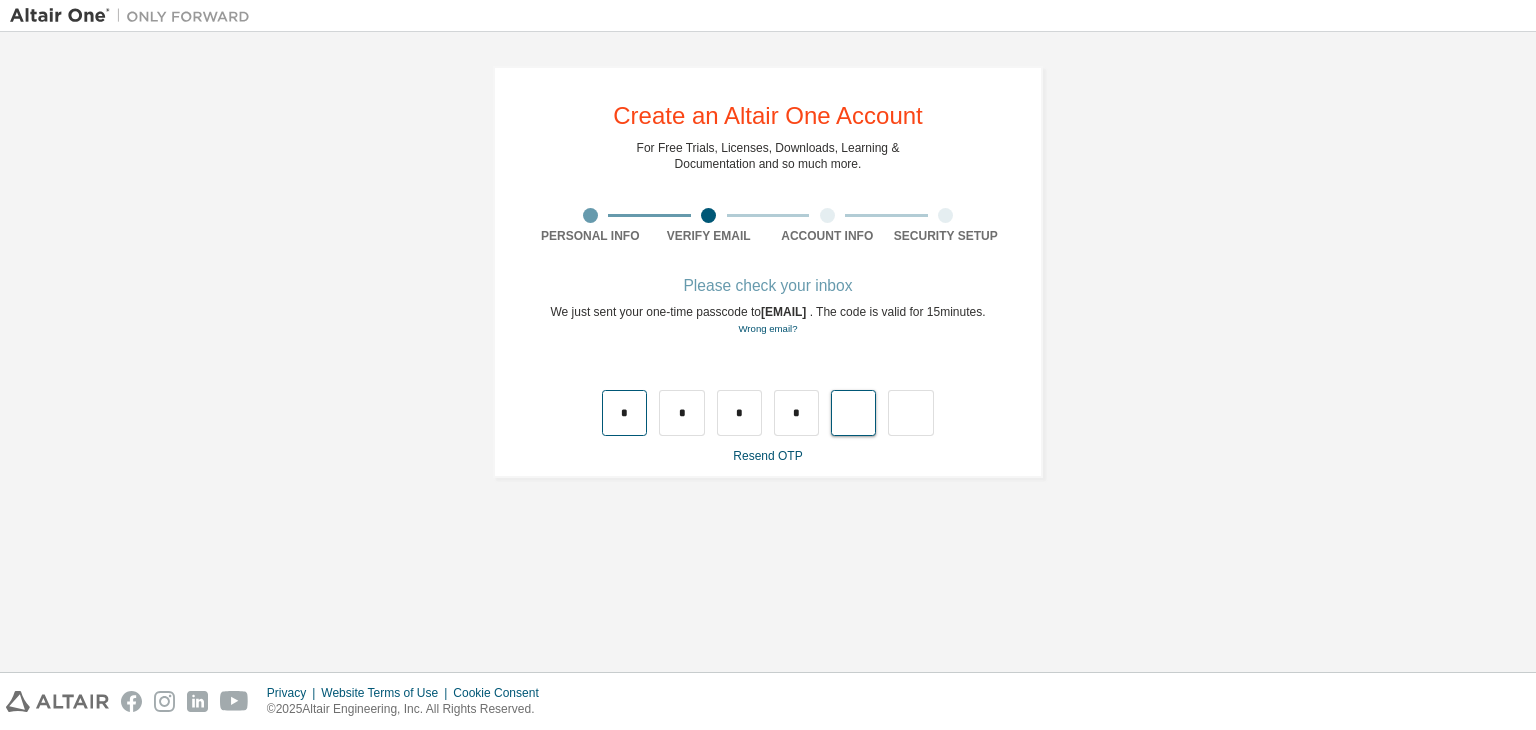 type on "*" 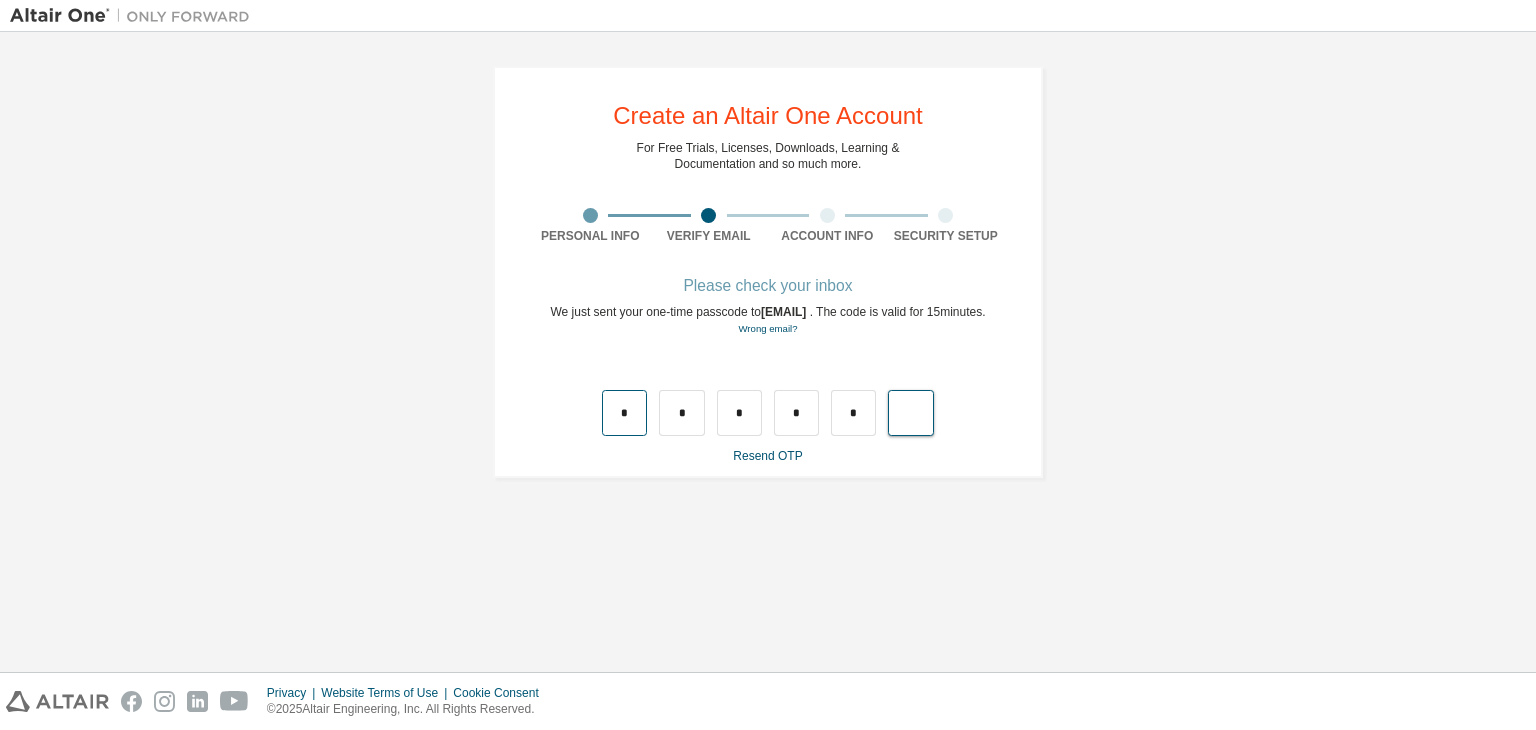 type on "*" 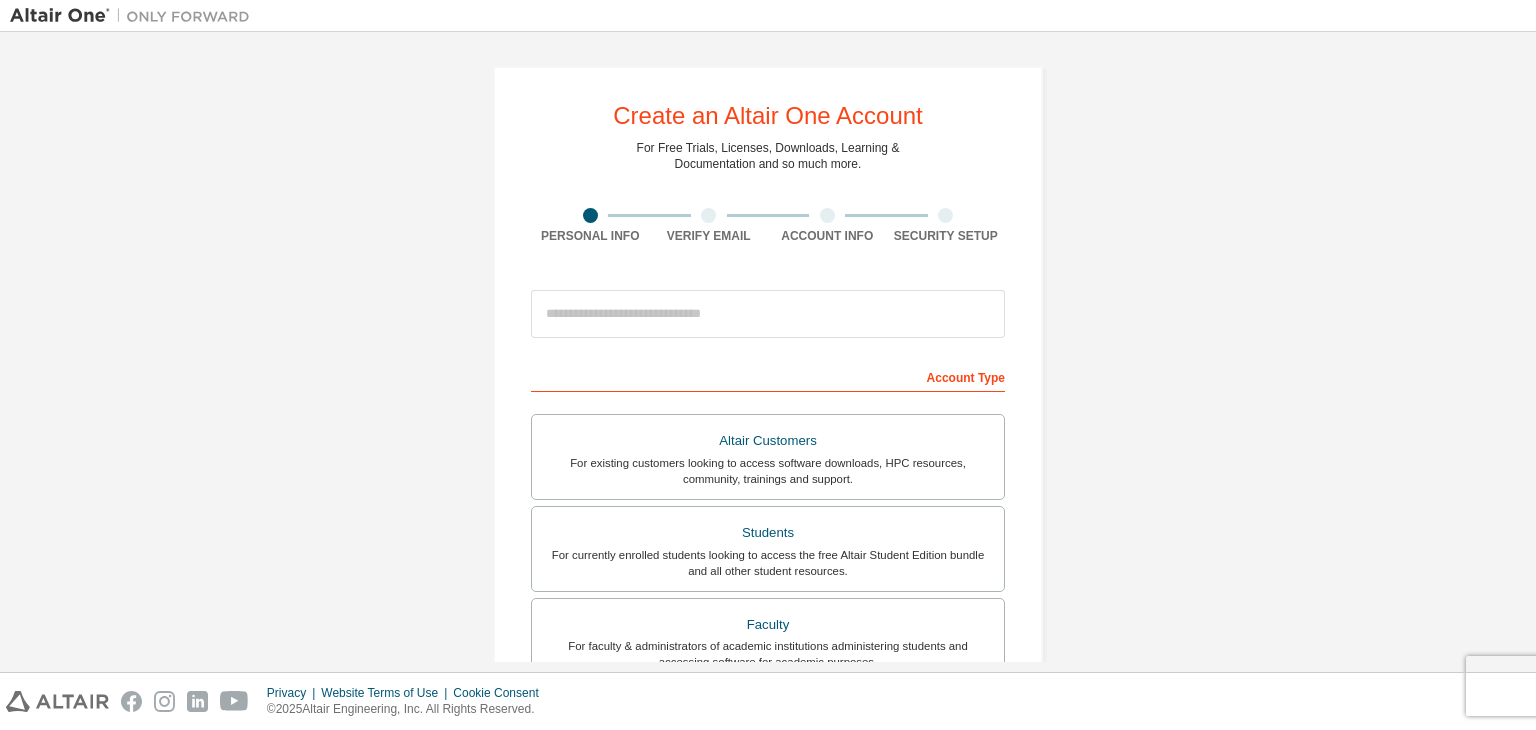 scroll, scrollTop: 0, scrollLeft: 0, axis: both 